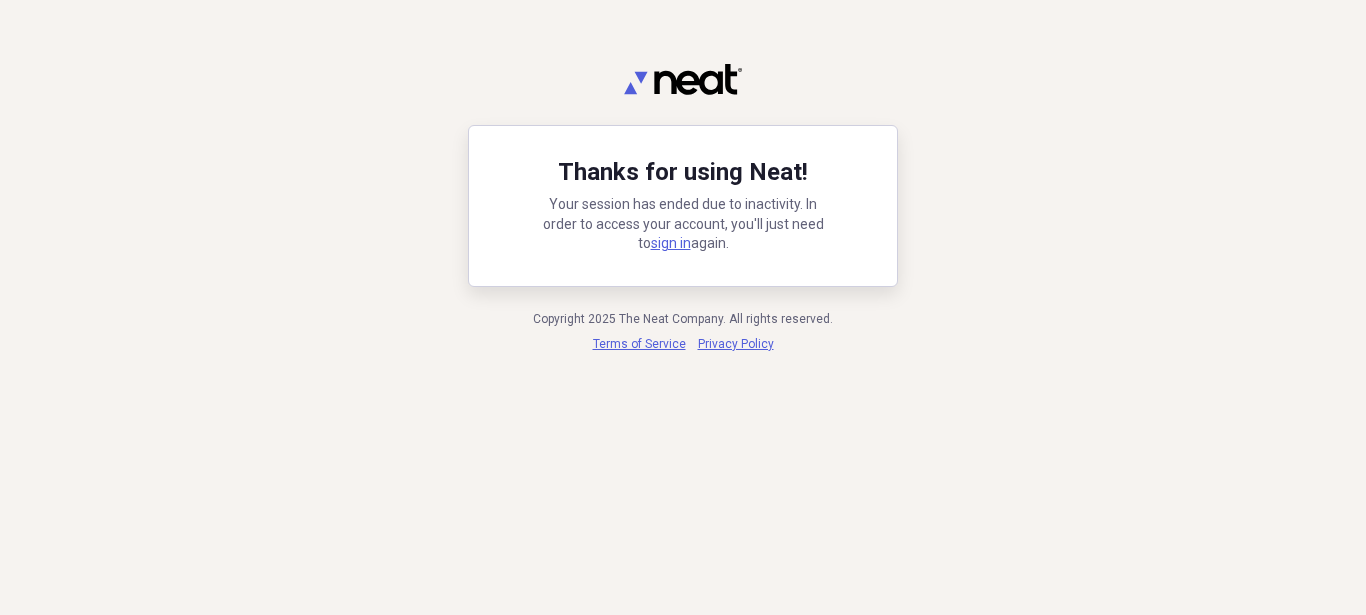 scroll, scrollTop: 0, scrollLeft: 0, axis: both 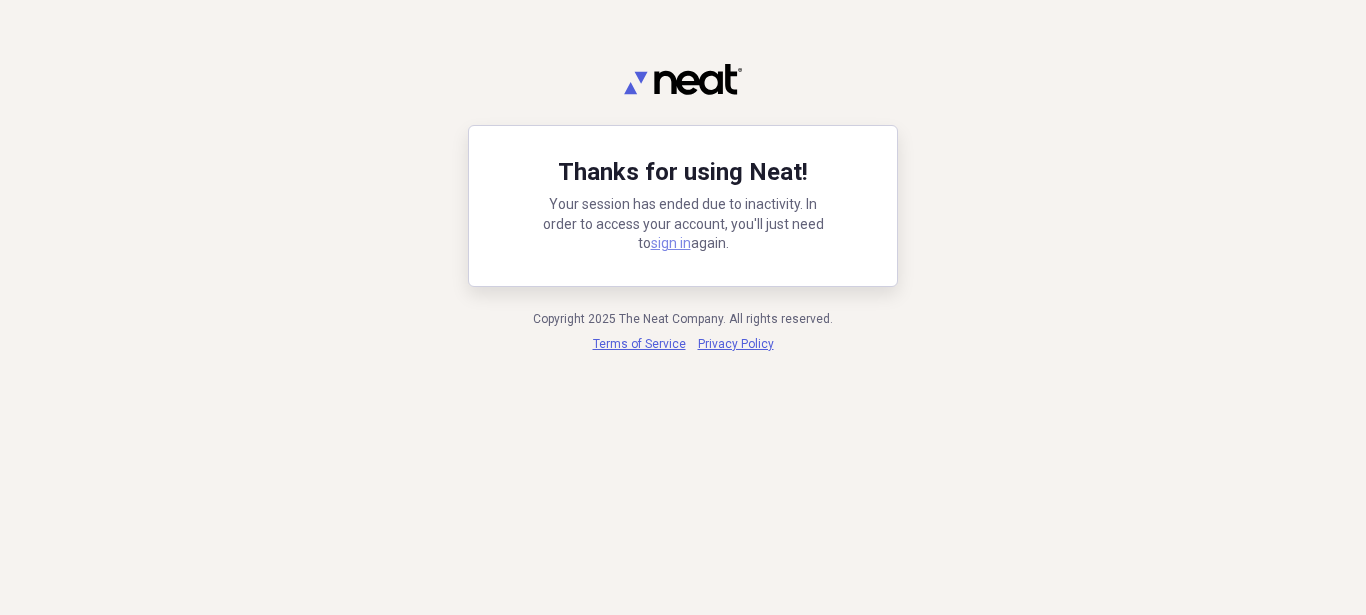 click on "sign in" at bounding box center [671, 243] 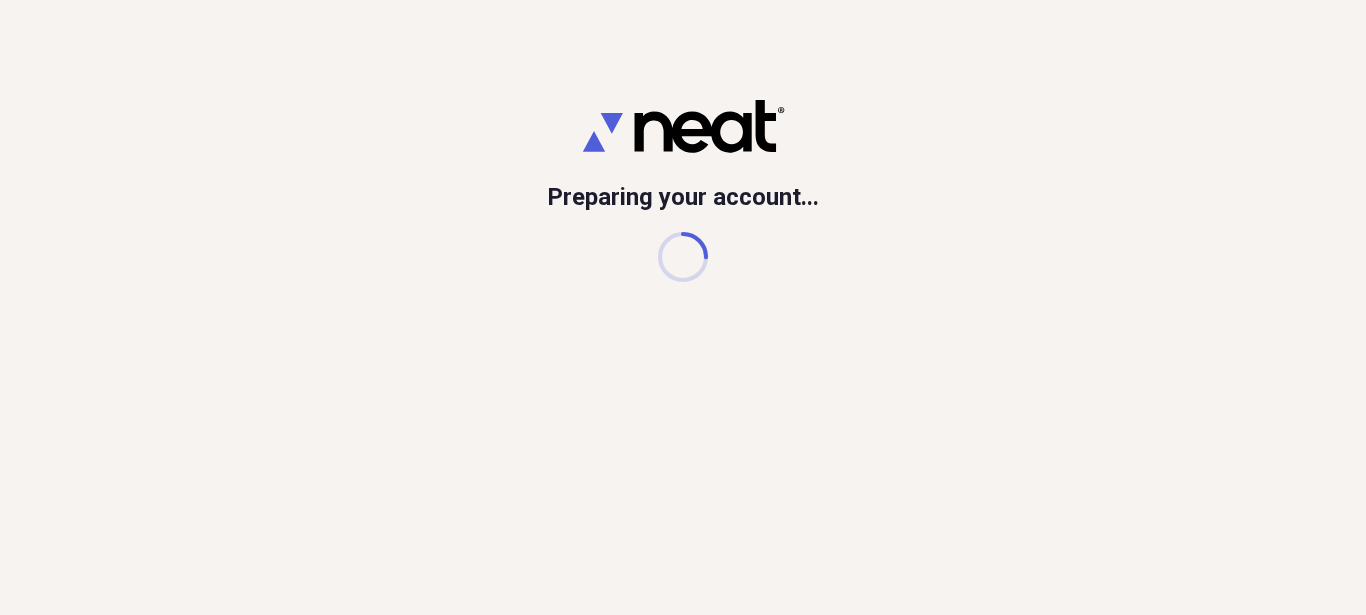 scroll, scrollTop: 0, scrollLeft: 0, axis: both 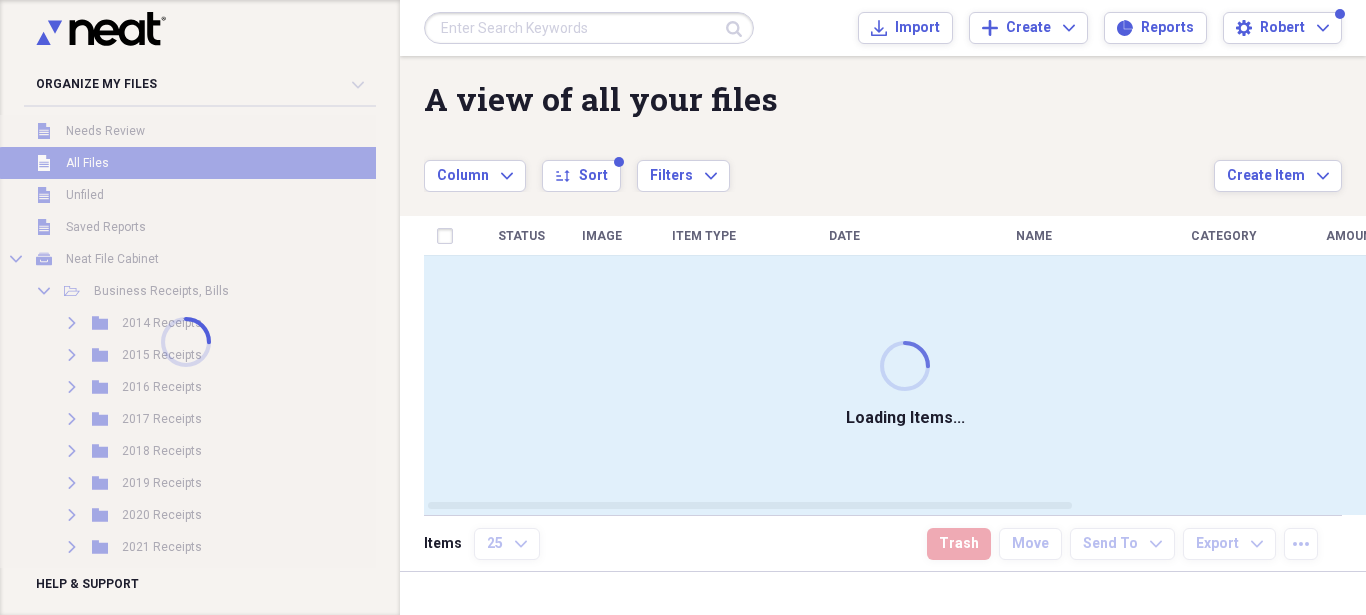 click on "Unfiled Saved Reports" at bounding box center (217, 227) 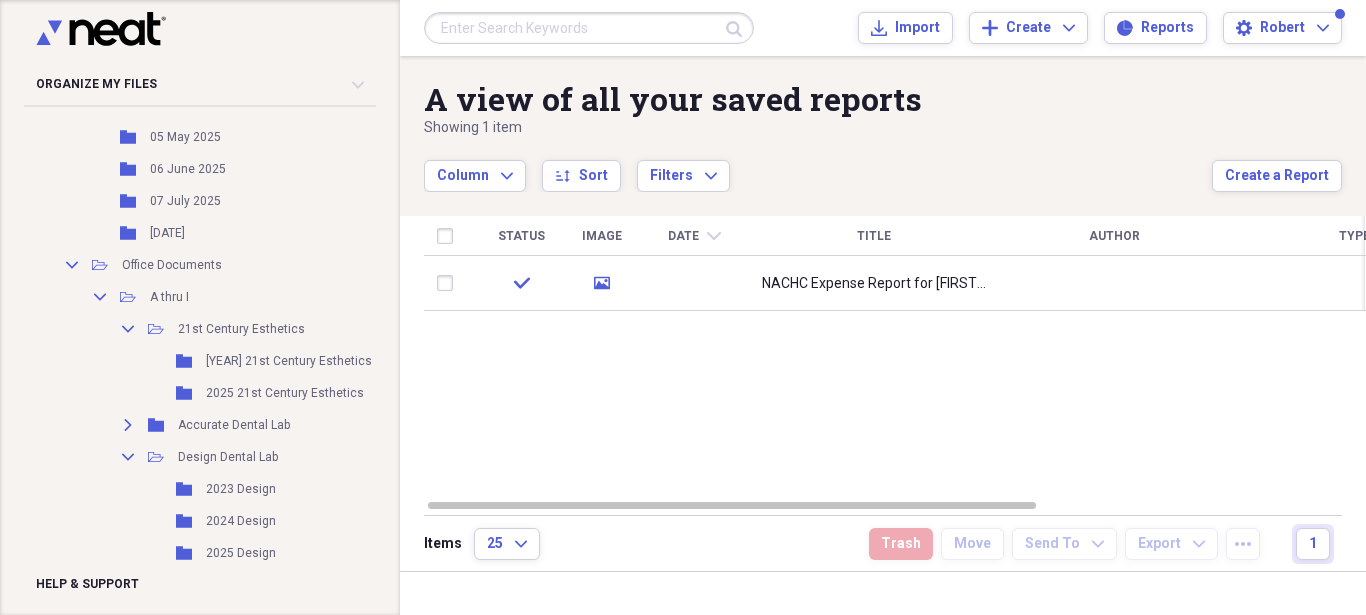 scroll, scrollTop: 702, scrollLeft: 0, axis: vertical 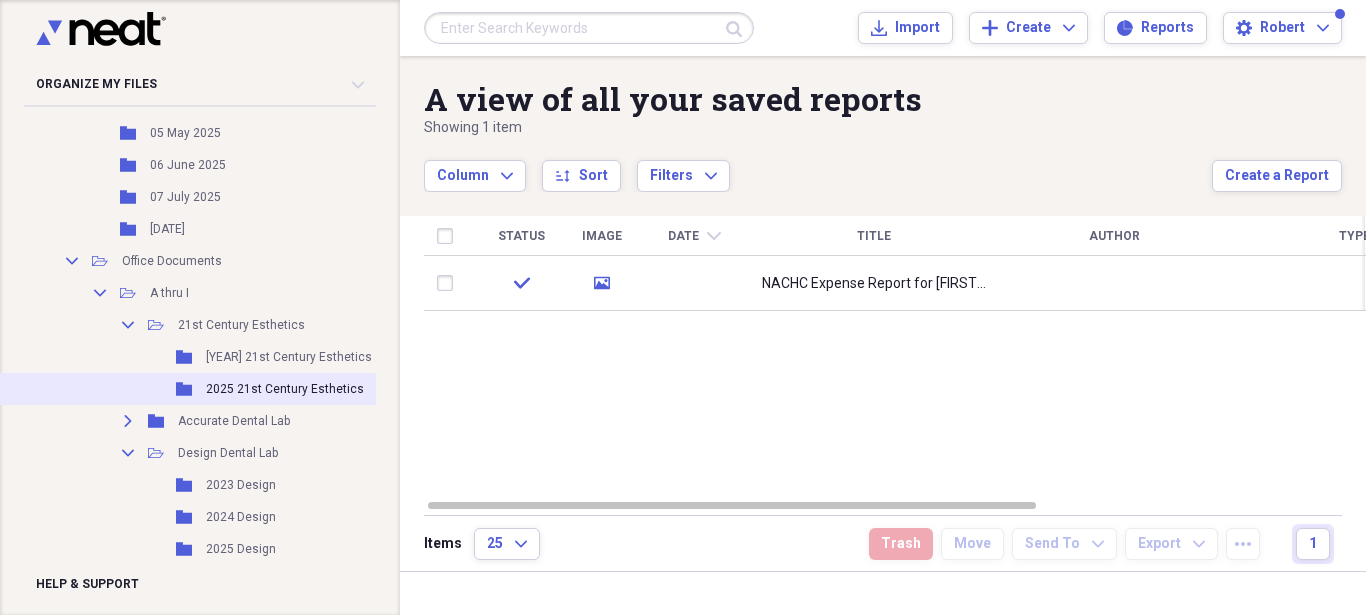 click on "2025 21st Century Esthetics" at bounding box center (285, 389) 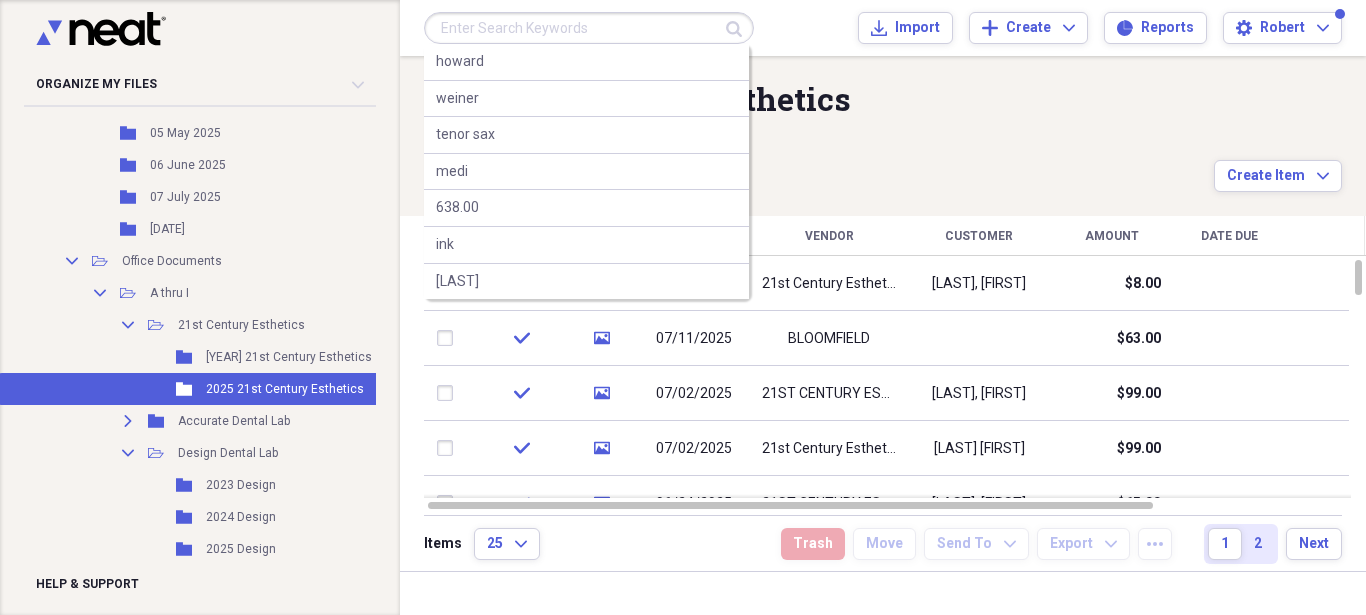 click at bounding box center (589, 28) 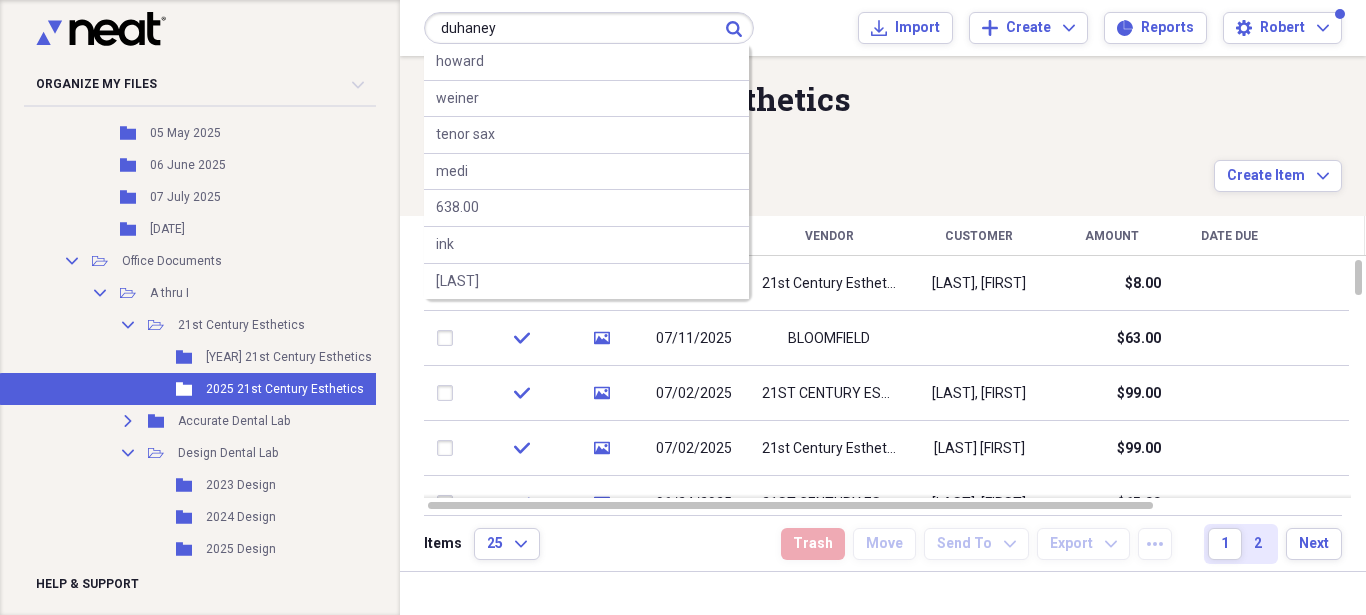 type on "duhaney" 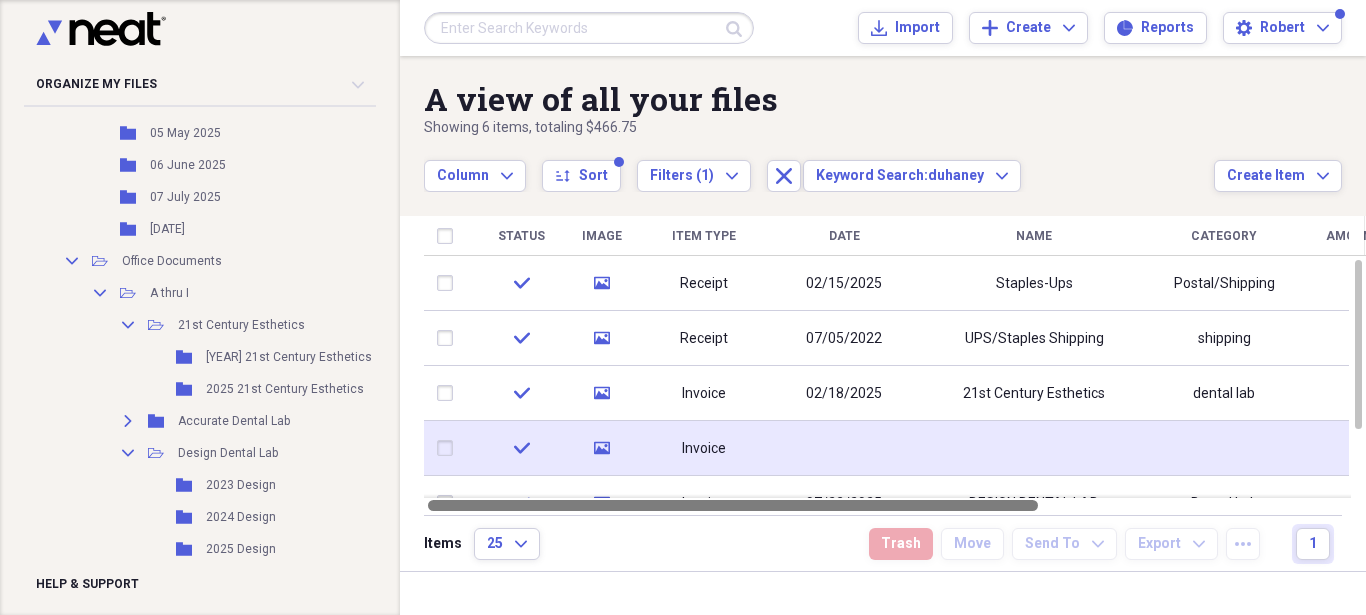 drag, startPoint x: 804, startPoint y: 502, endPoint x: 426, endPoint y: 434, distance: 384.0677 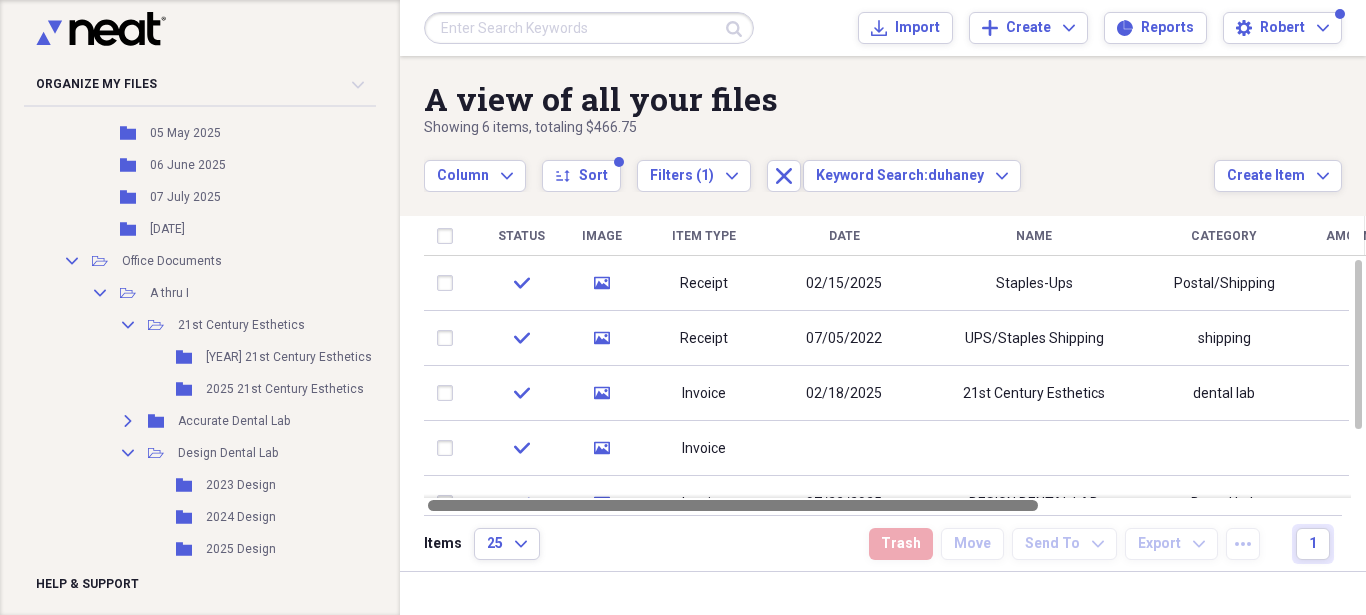 drag, startPoint x: 683, startPoint y: 496, endPoint x: 938, endPoint y: 502, distance: 255.07057 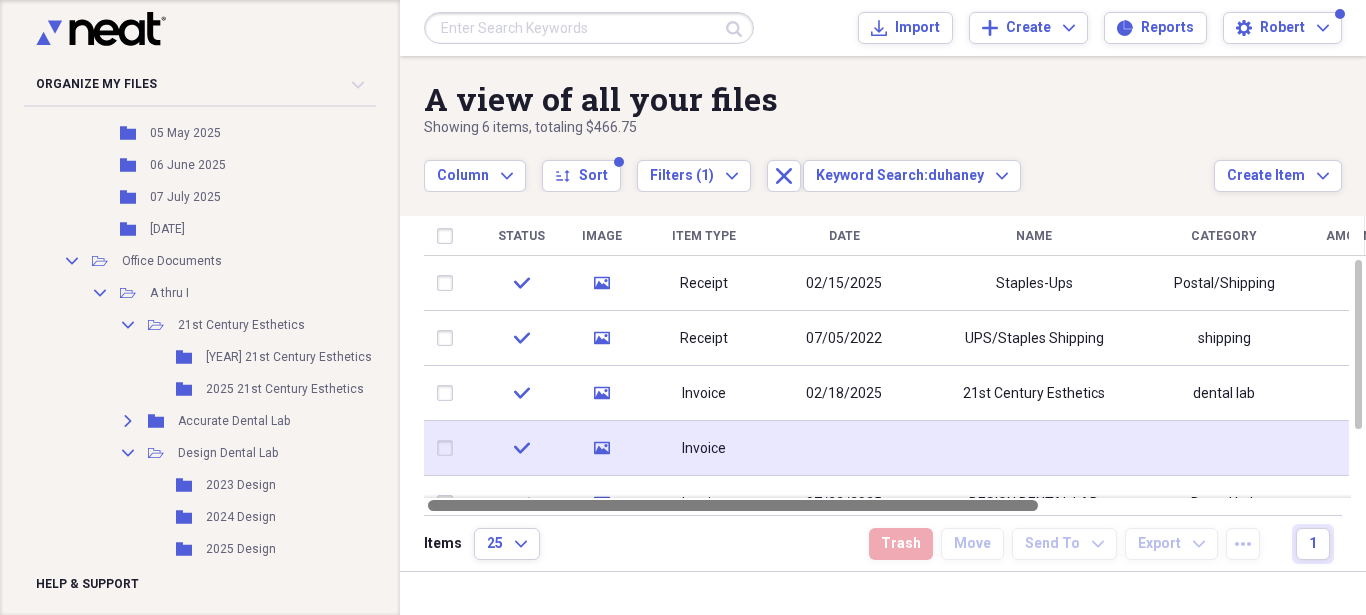 drag, startPoint x: 938, startPoint y: 502, endPoint x: 570, endPoint y: 452, distance: 371.3812 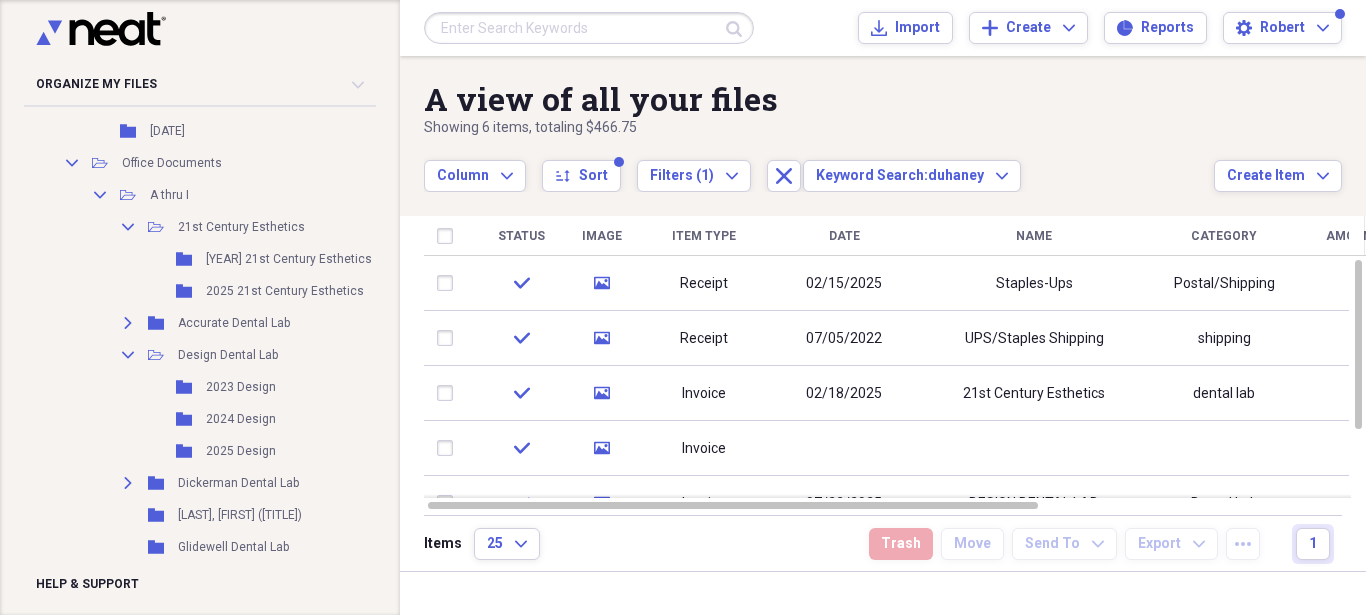 scroll, scrollTop: 826, scrollLeft: 0, axis: vertical 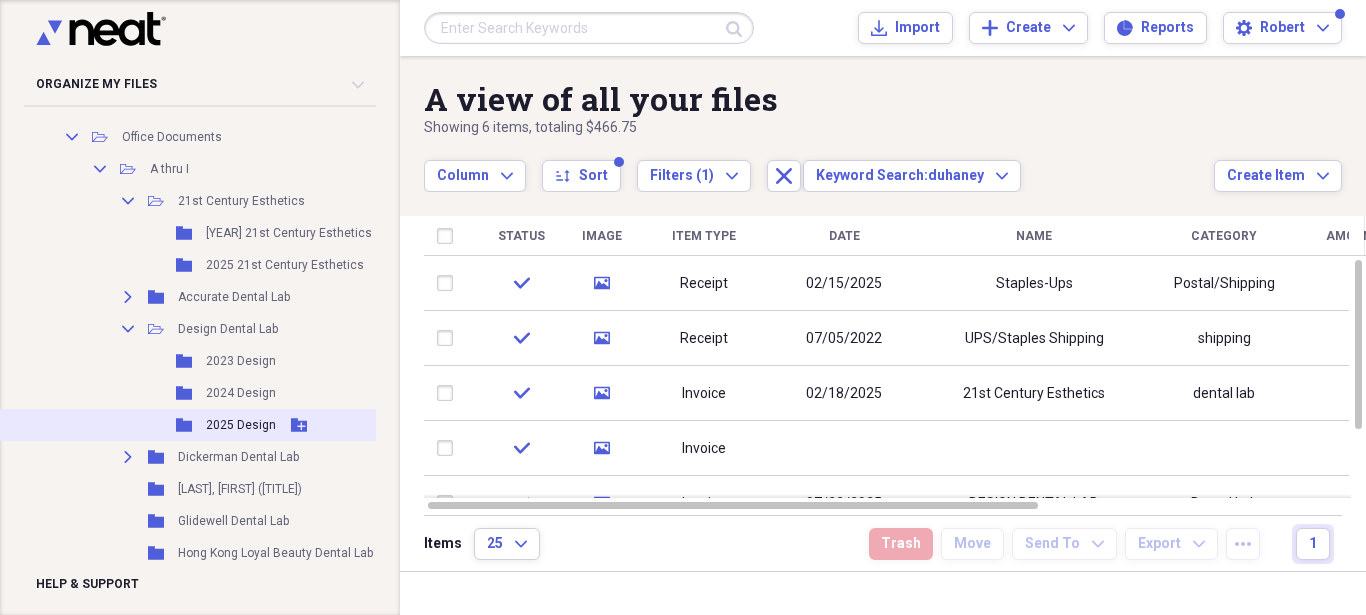 click on "2025 Design" at bounding box center [241, 425] 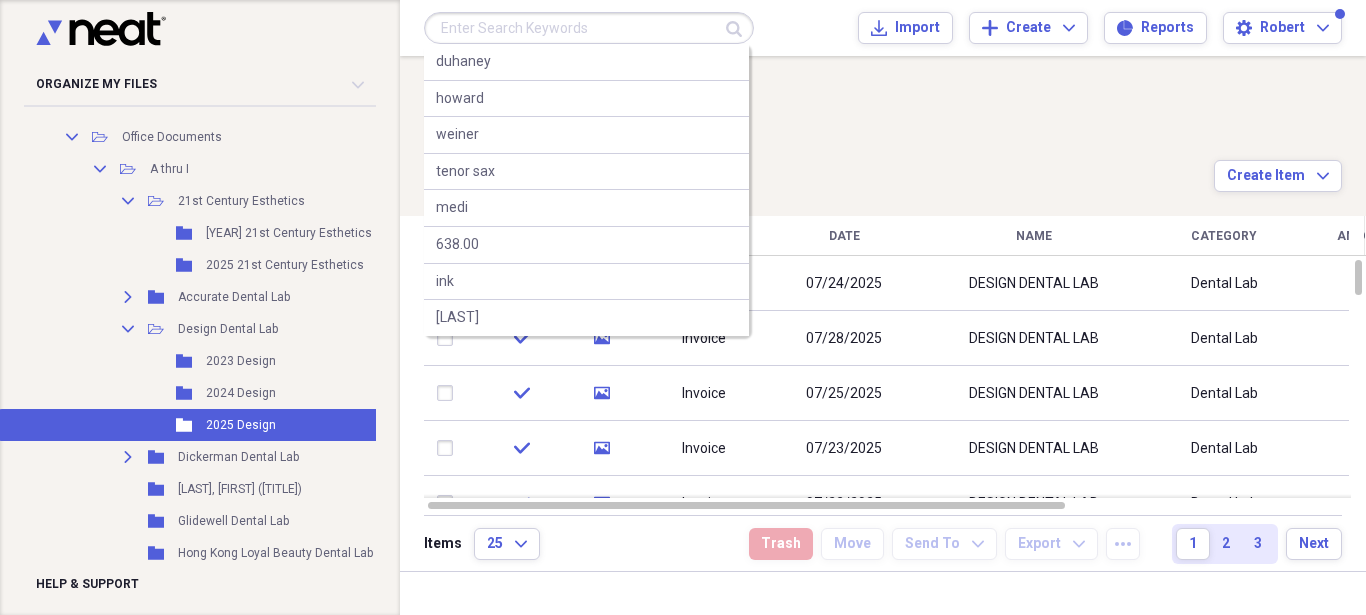 click at bounding box center (589, 28) 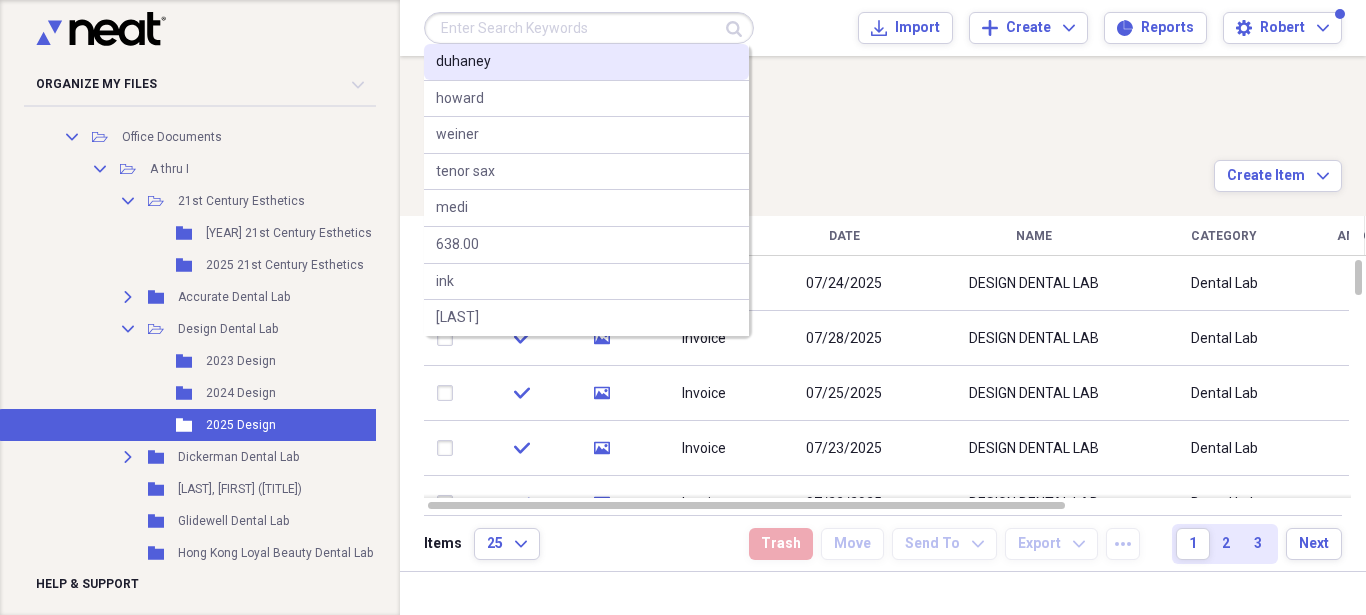 click on "duhaney" at bounding box center [463, 62] 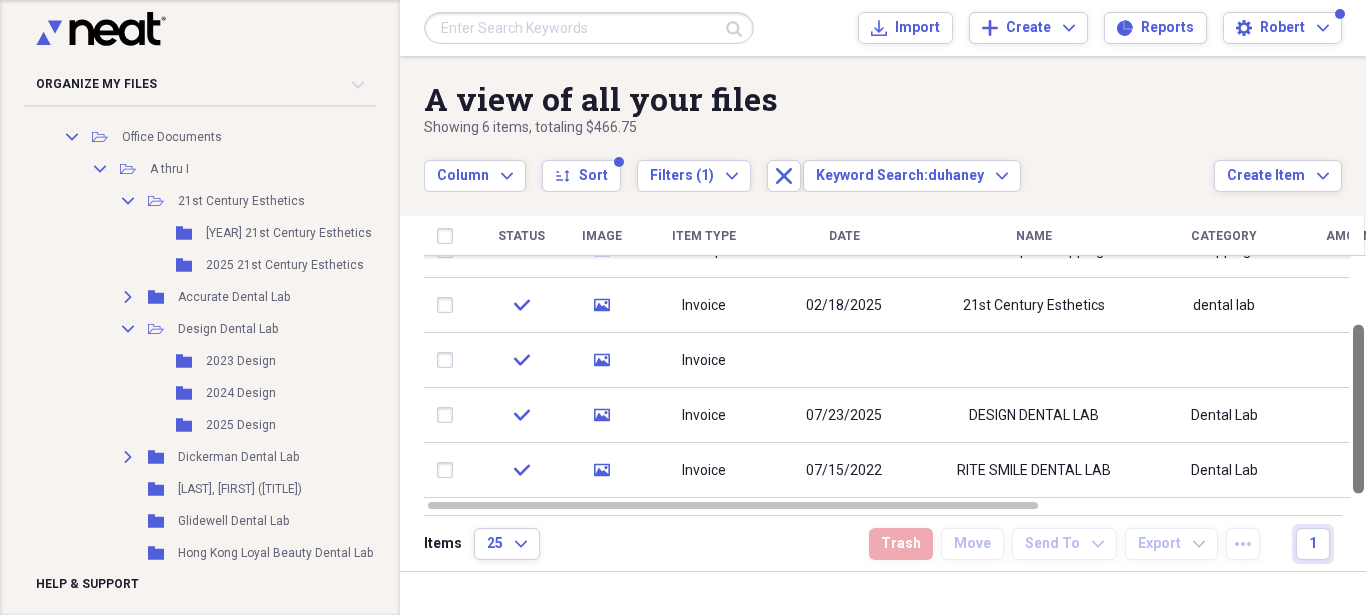 drag, startPoint x: 1356, startPoint y: 308, endPoint x: 1359, endPoint y: 422, distance: 114.03947 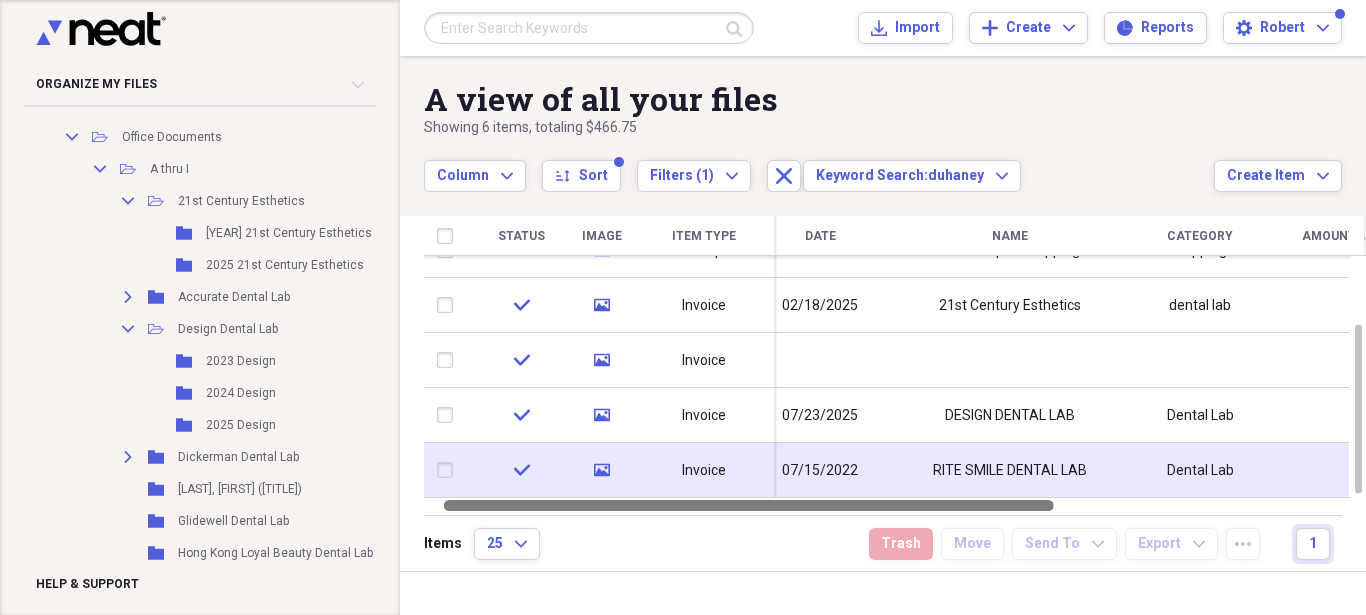 drag, startPoint x: 925, startPoint y: 507, endPoint x: 892, endPoint y: 484, distance: 40.22437 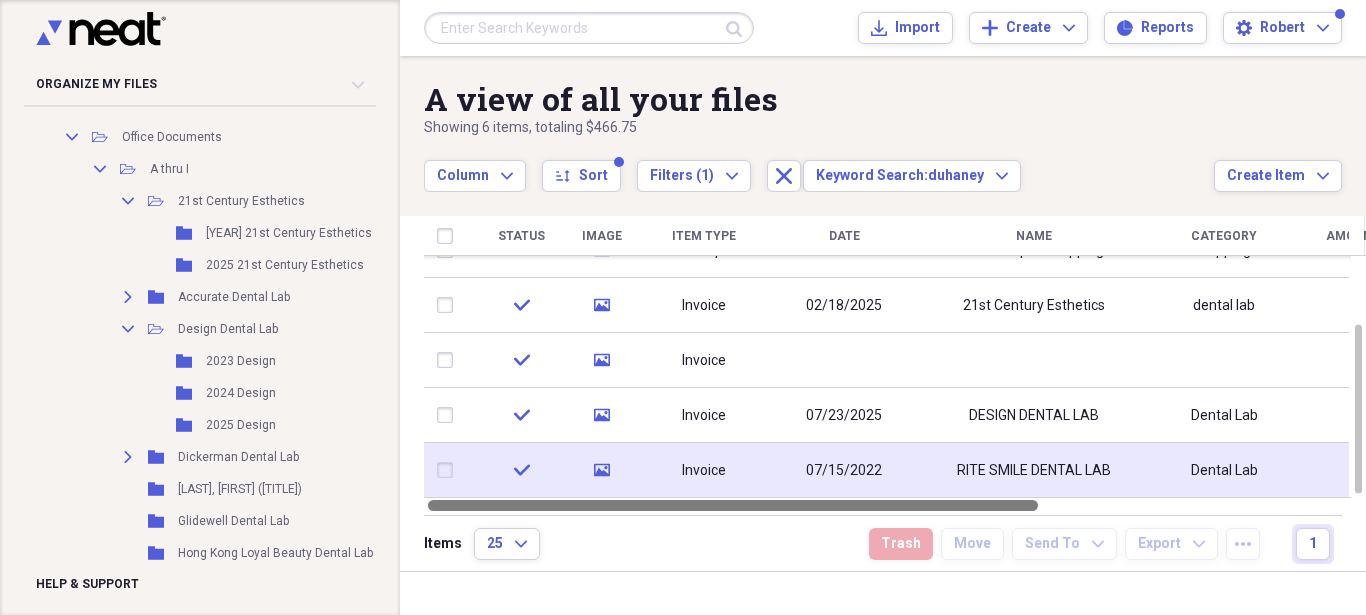 drag, startPoint x: 895, startPoint y: 500, endPoint x: 864, endPoint y: 477, distance: 38.600517 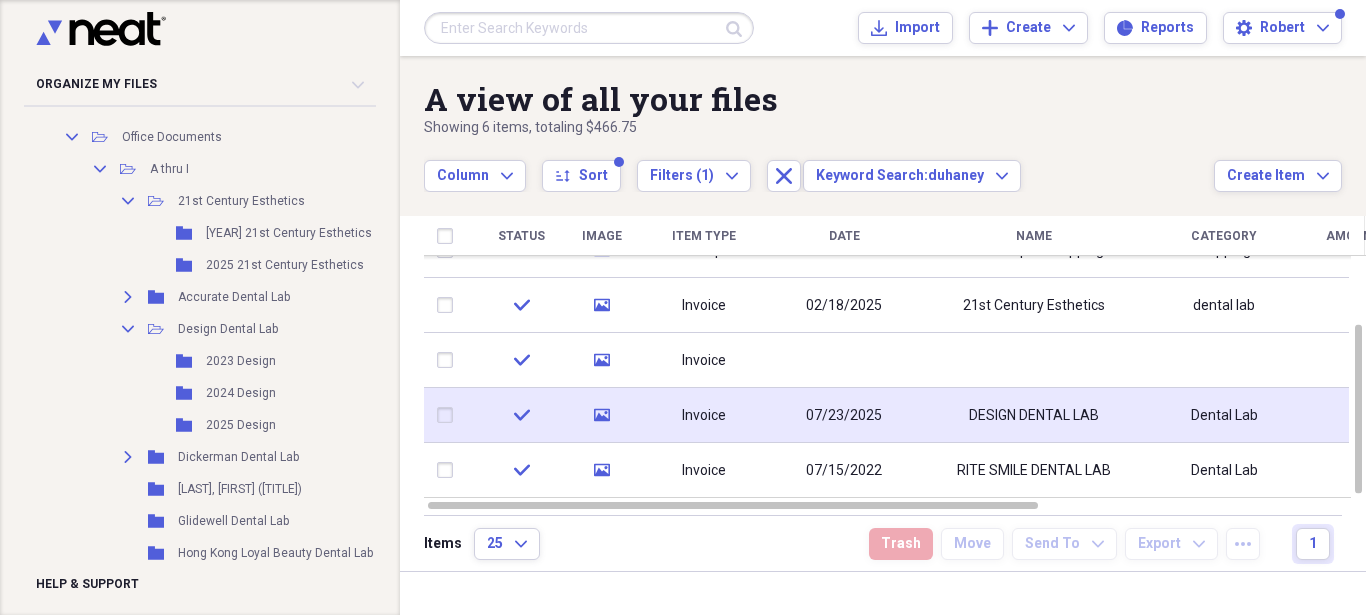 click on "Invoice" at bounding box center (704, 415) 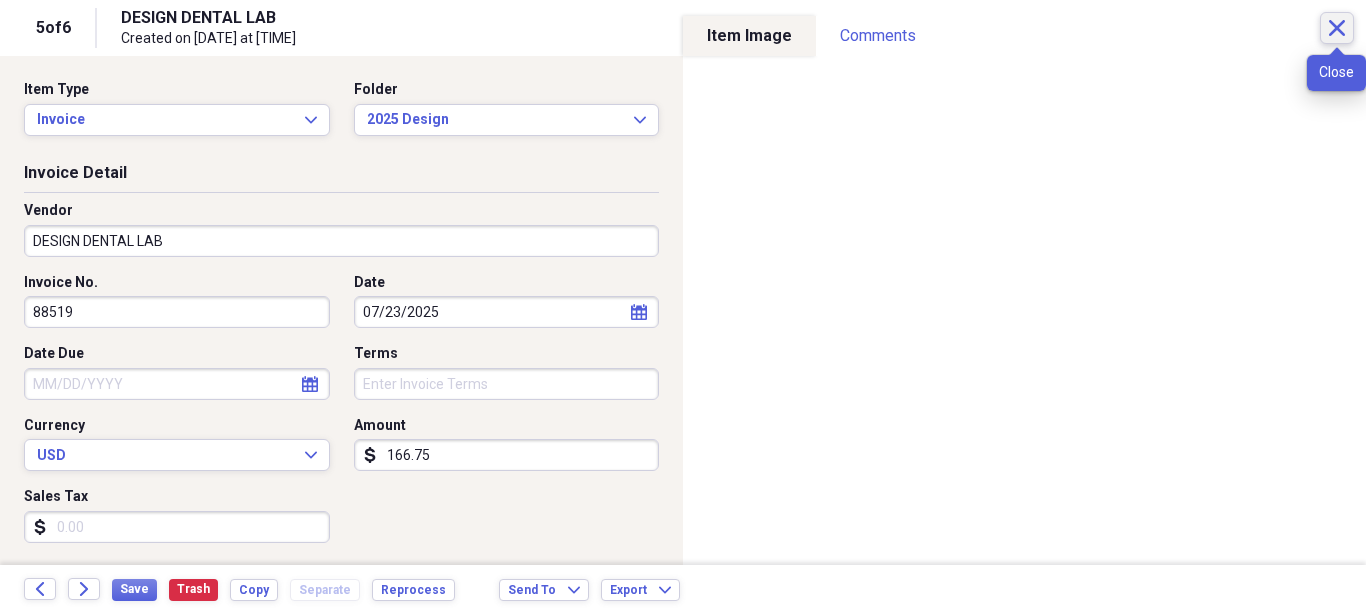 click 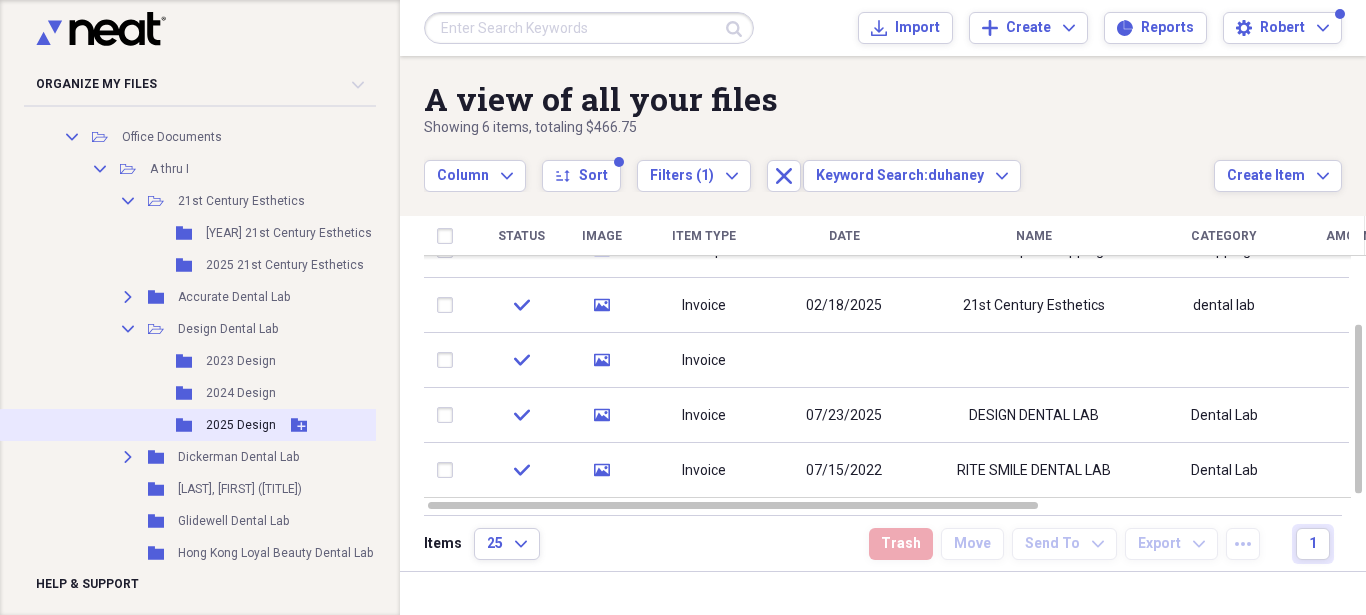 click on "2025 Design" at bounding box center [241, 425] 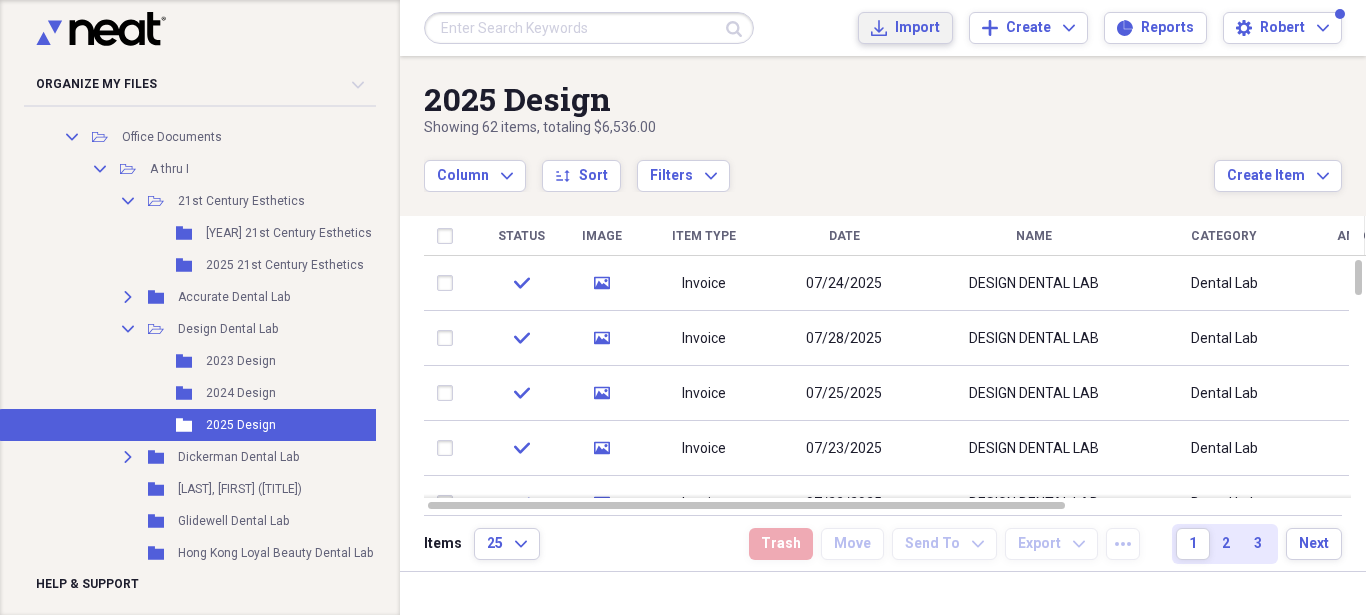 click on "Import" 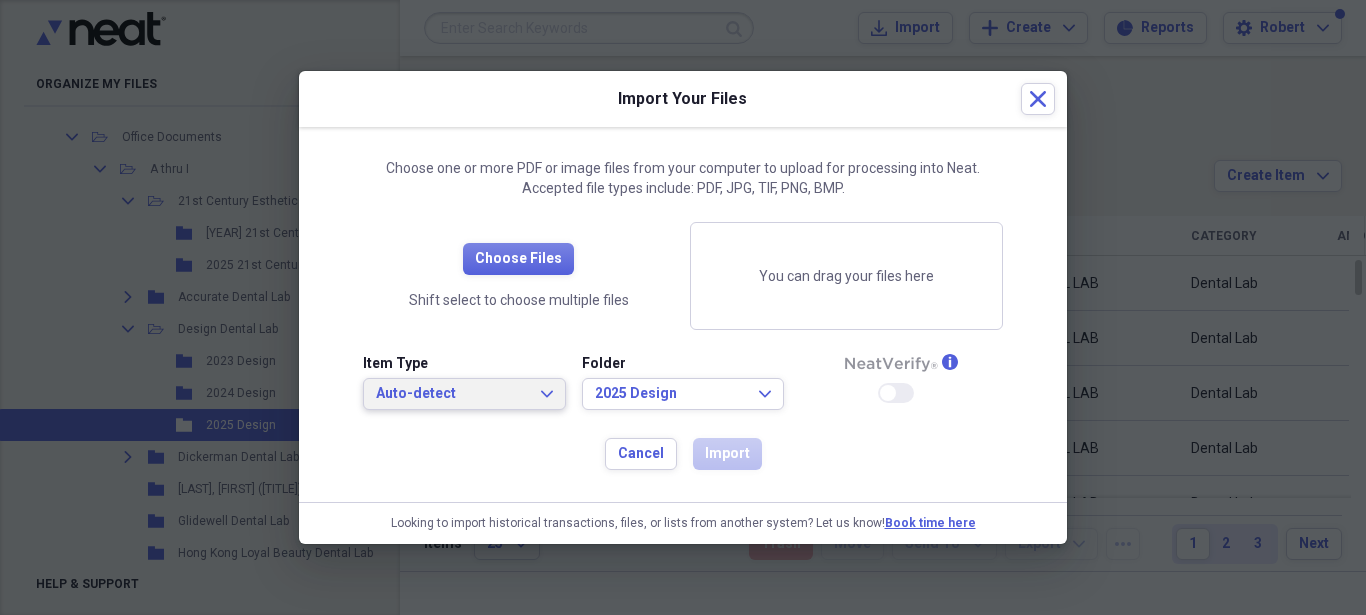 click on "Auto-detect Expand" at bounding box center (464, 394) 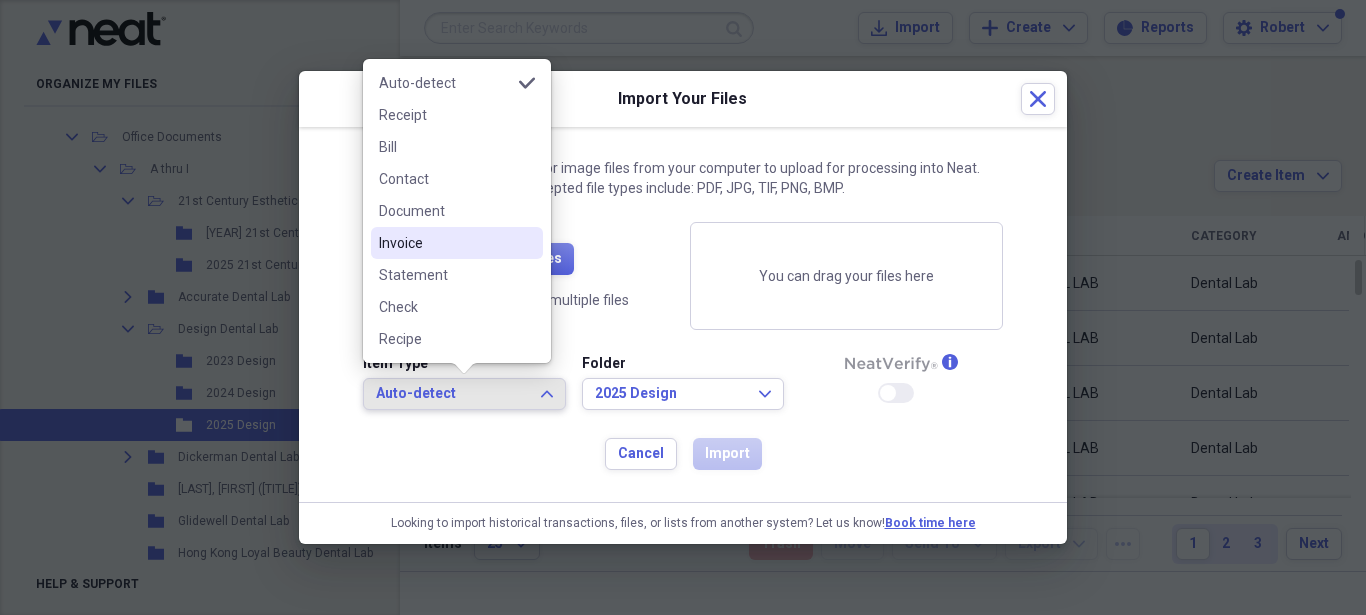 click on "Invoice" at bounding box center (445, 243) 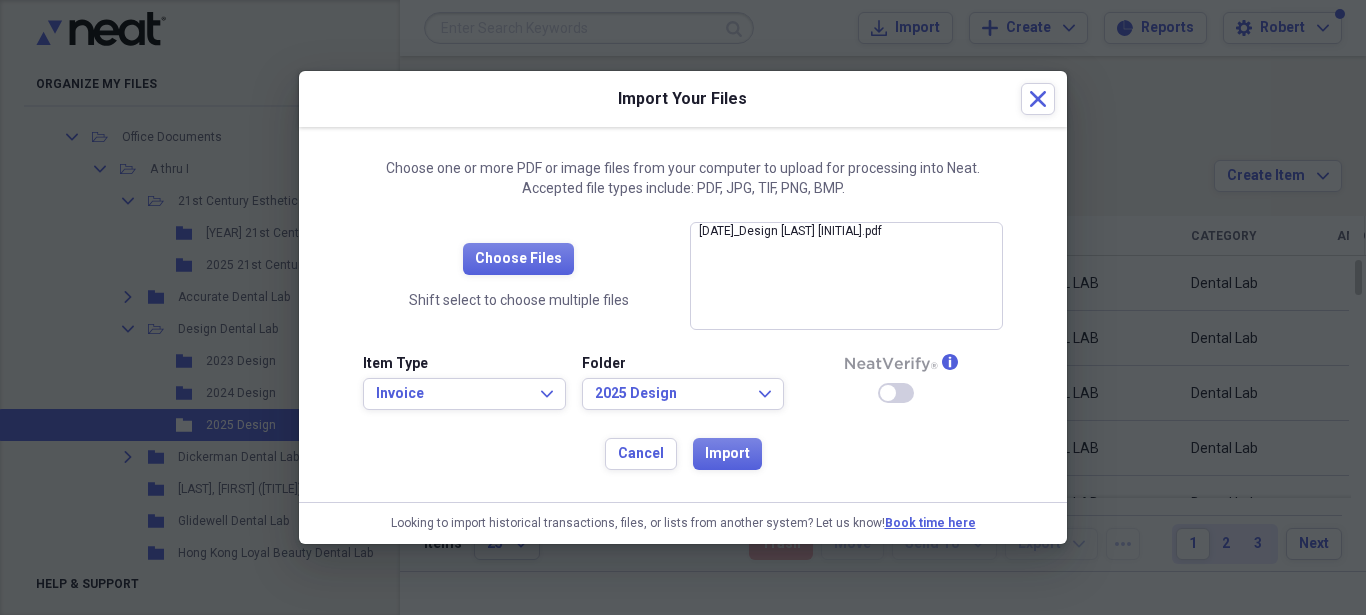 click at bounding box center [683, 307] 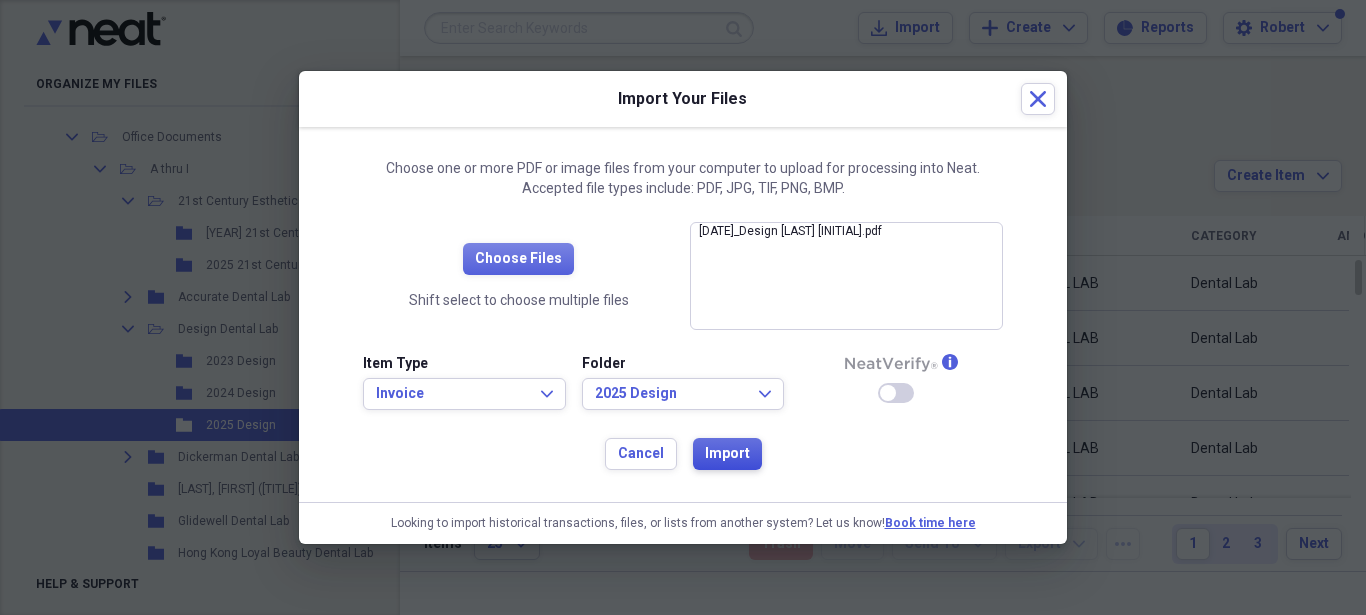 click on "Import" at bounding box center (727, 454) 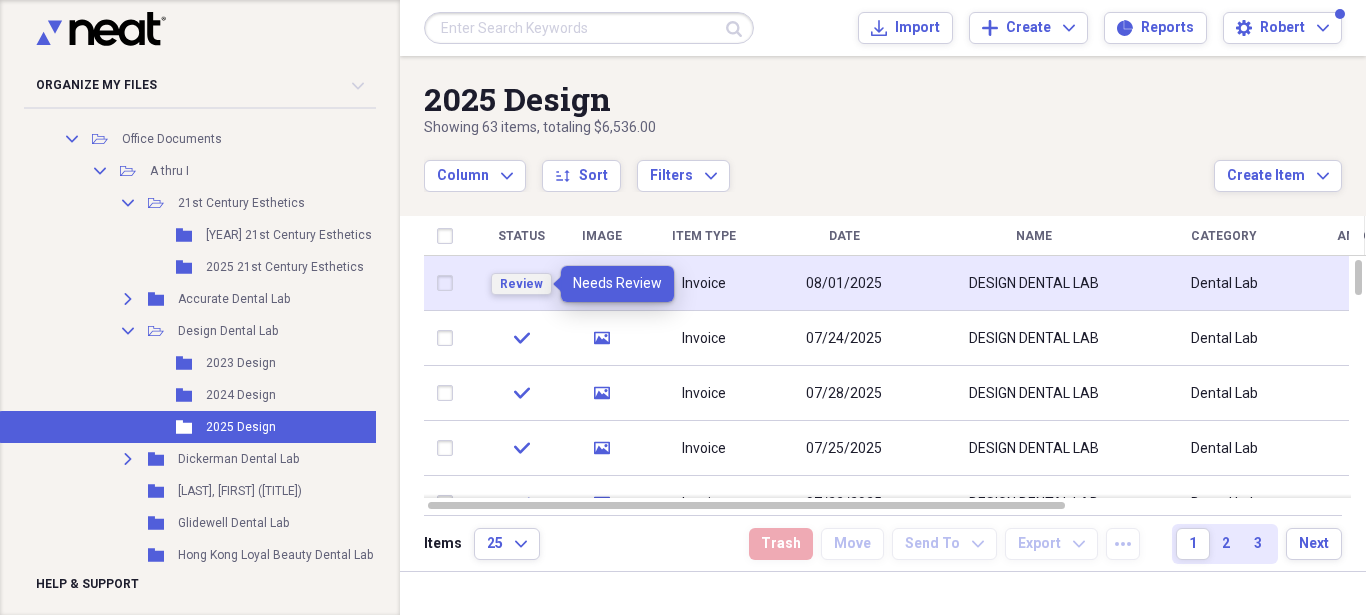 click on "Review" at bounding box center [521, 284] 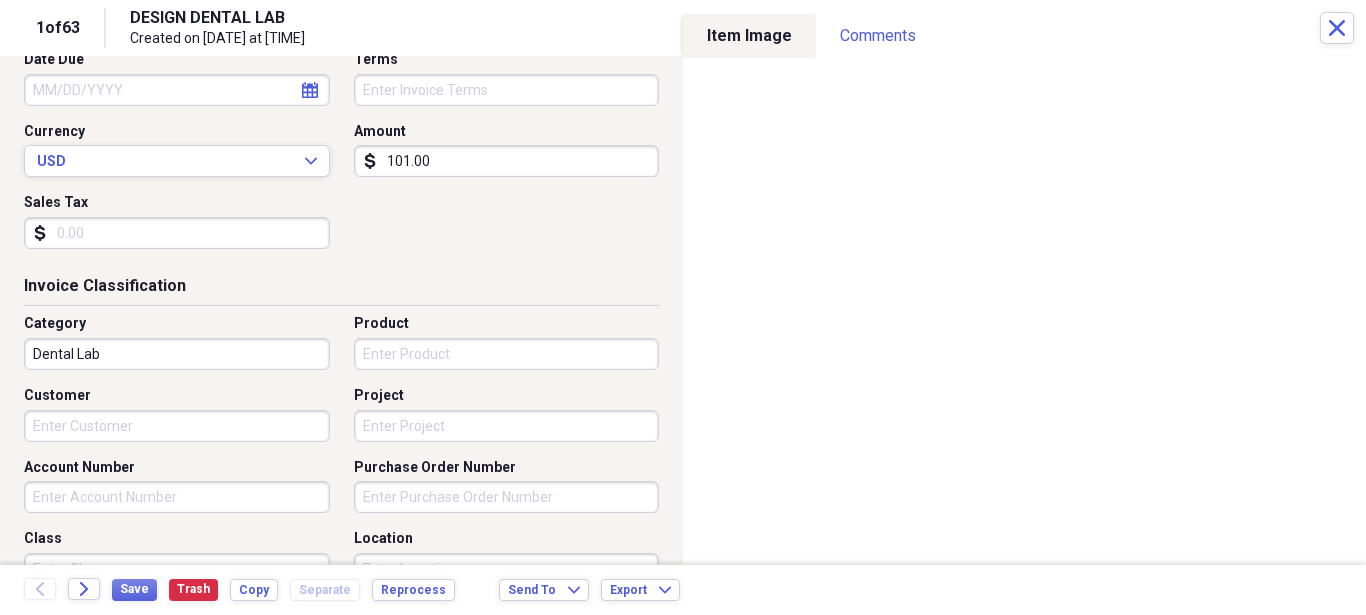 scroll, scrollTop: 311, scrollLeft: 0, axis: vertical 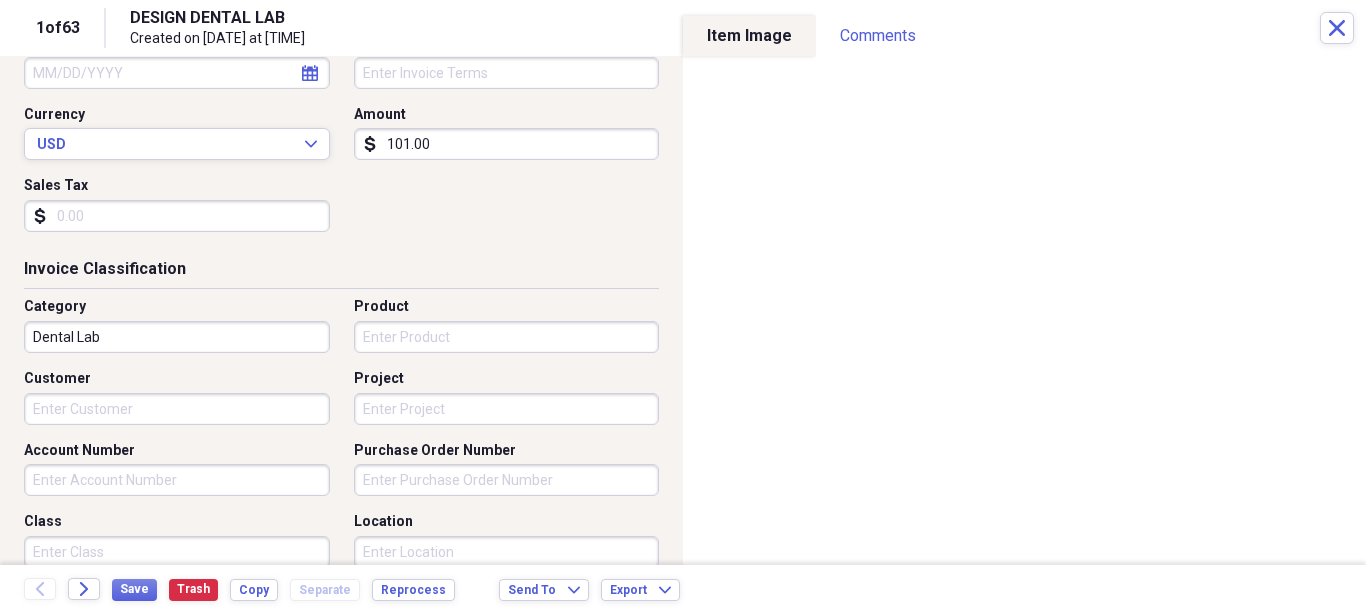 drag, startPoint x: 112, startPoint y: 414, endPoint x: 123, endPoint y: 409, distance: 12.083046 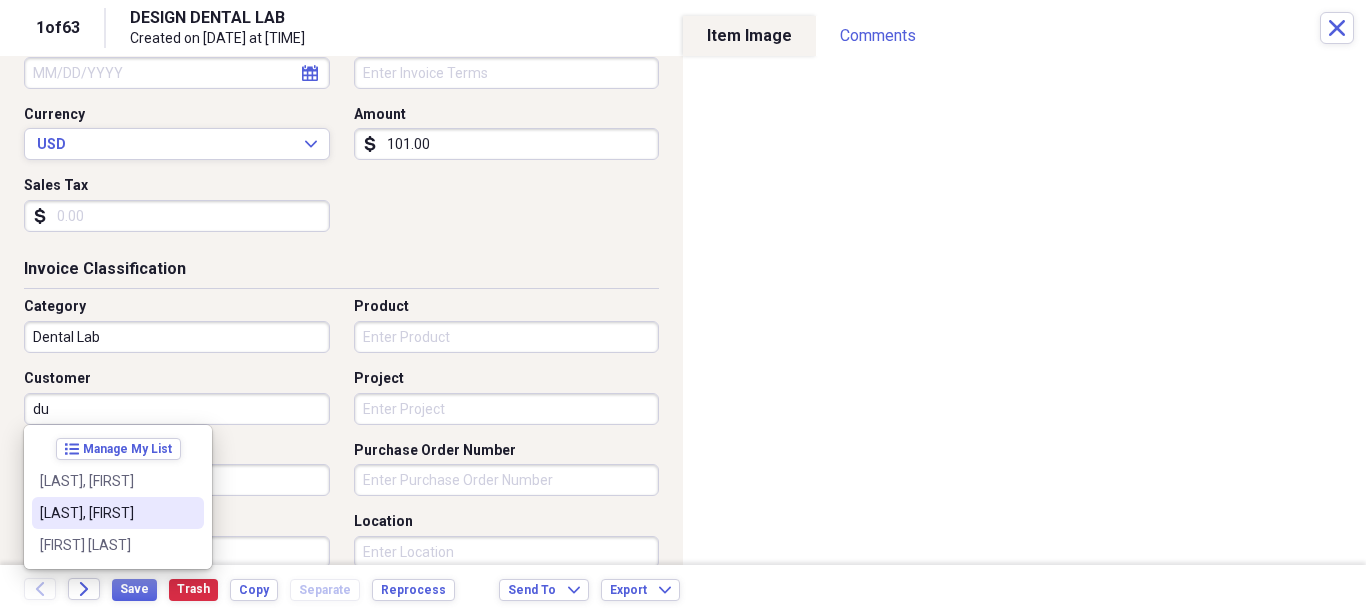 click on "[LAST], [FIRST]" at bounding box center [106, 513] 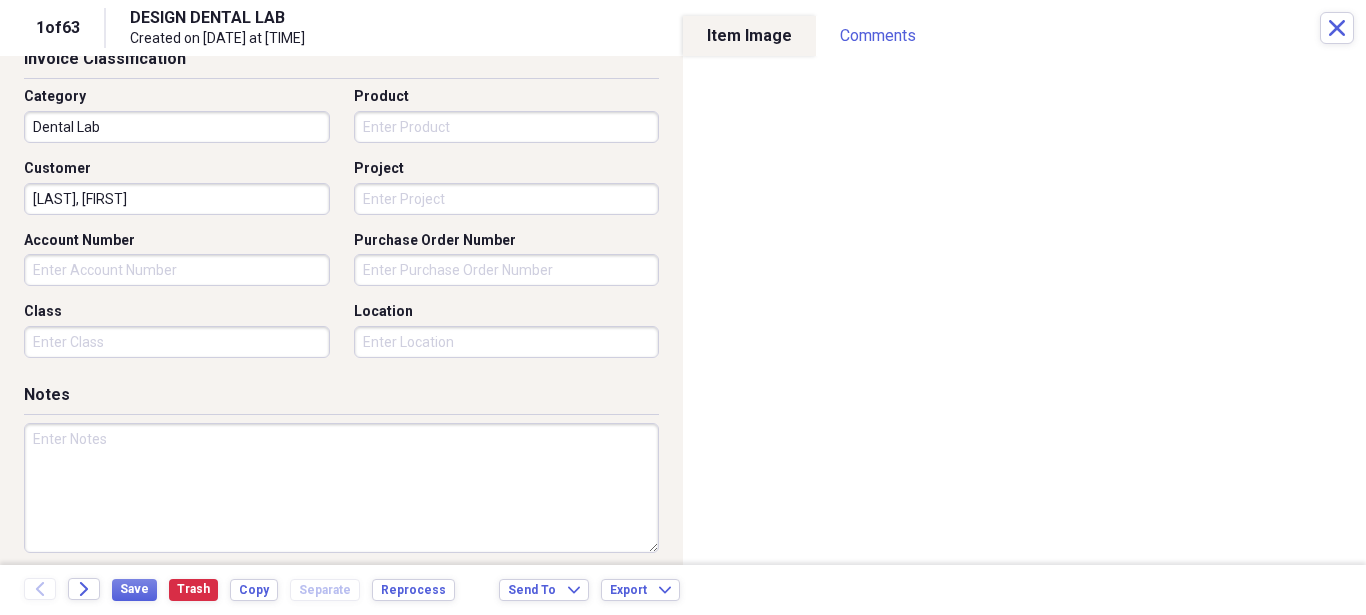 scroll, scrollTop: 529, scrollLeft: 0, axis: vertical 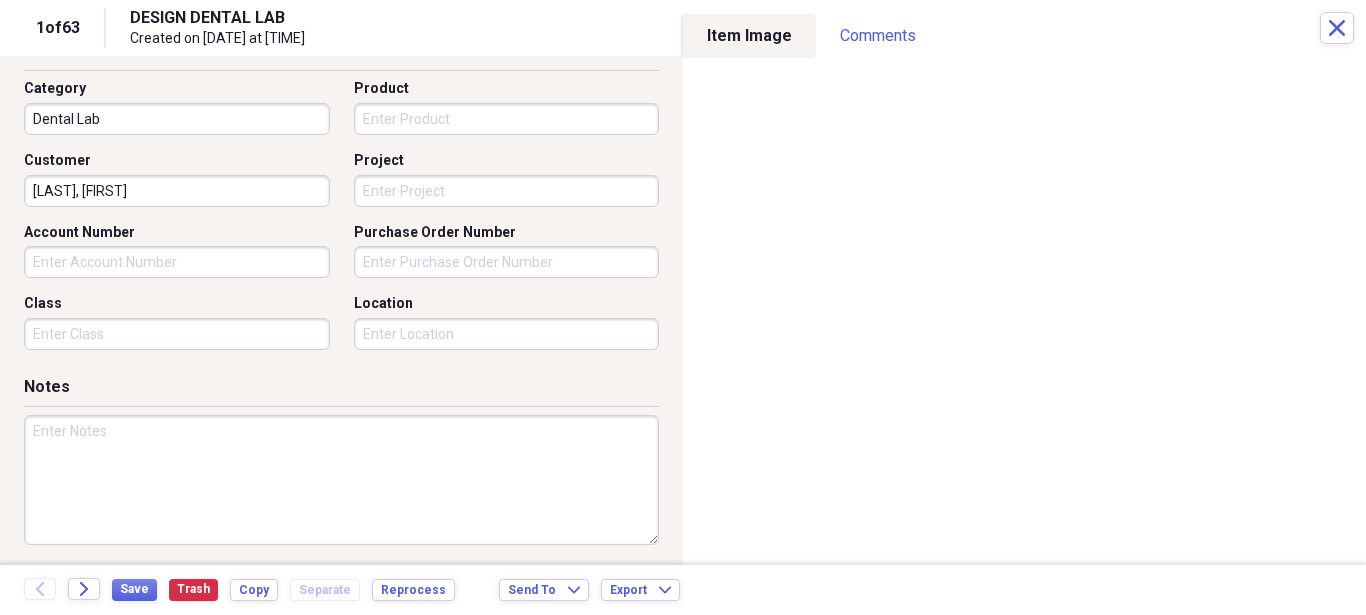 click at bounding box center [341, 480] 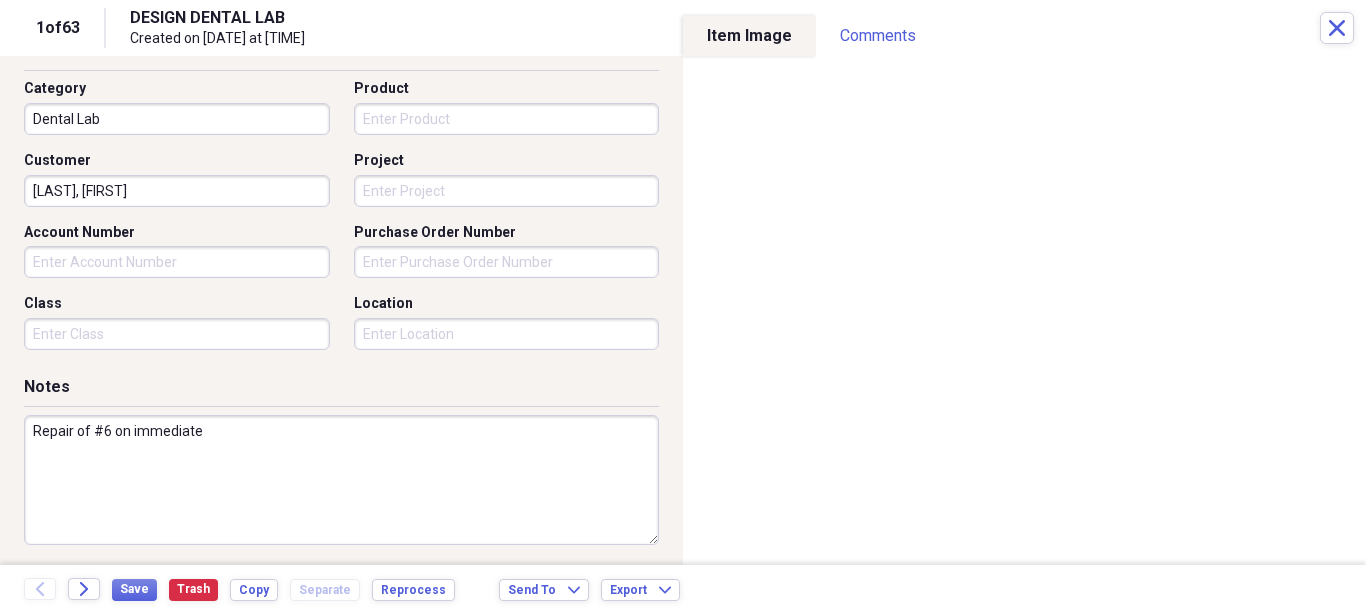 drag, startPoint x: 130, startPoint y: 434, endPoint x: 153, endPoint y: 434, distance: 23 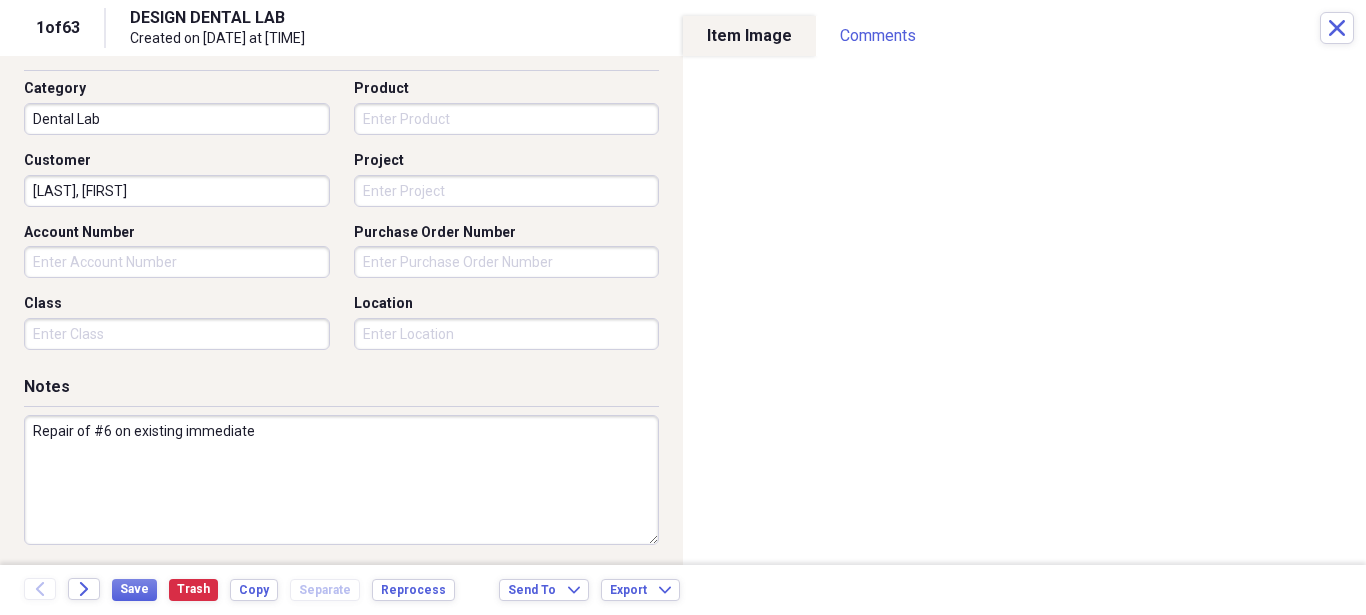 click on "Repair of #6 on existing immediate" at bounding box center (341, 480) 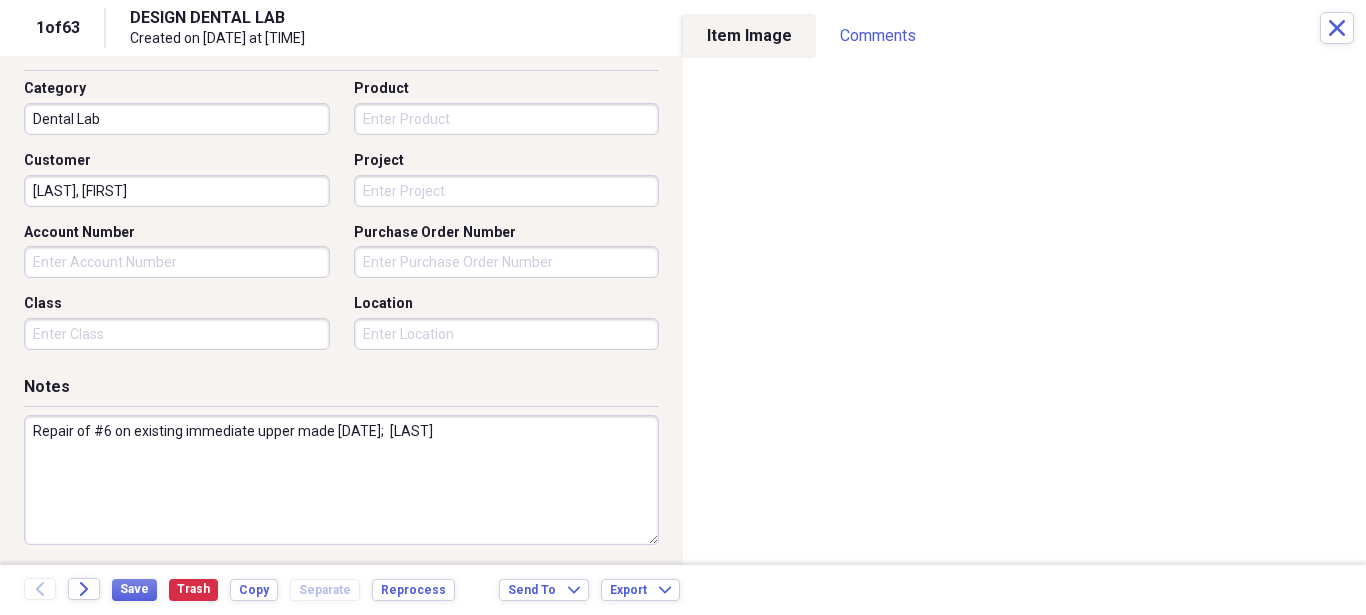 click on "Repair of #6 on existing immediate upper made [DATE];  [LAST]" at bounding box center [341, 480] 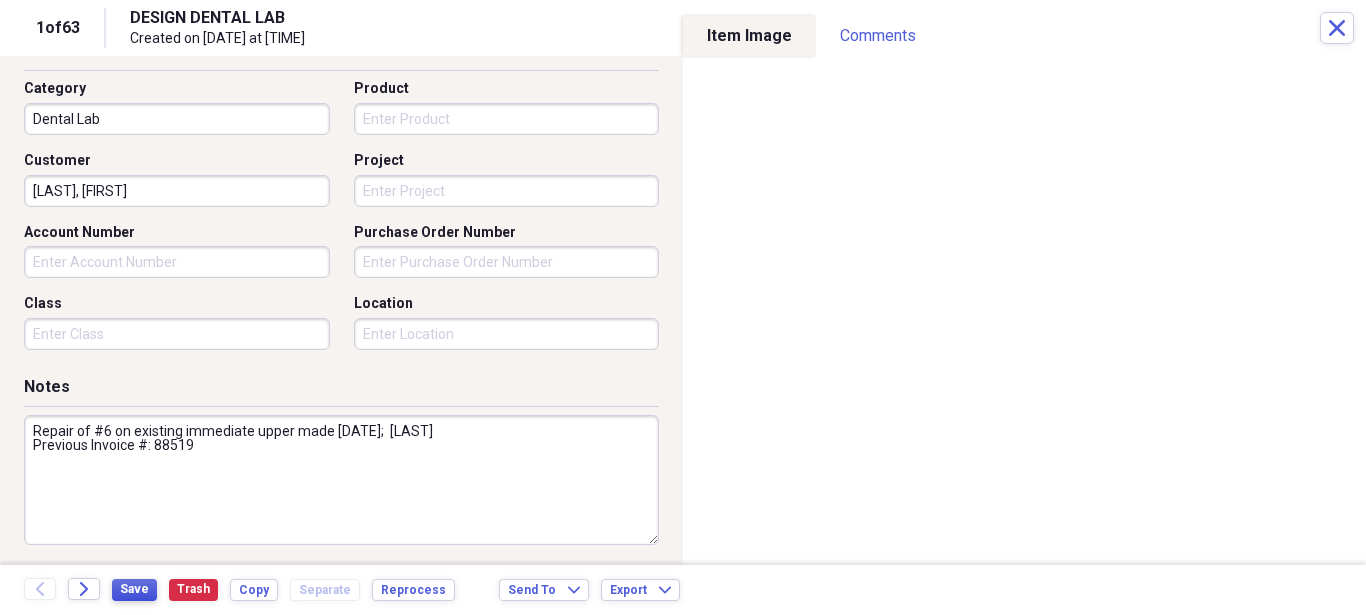click on "Save" at bounding box center (134, 589) 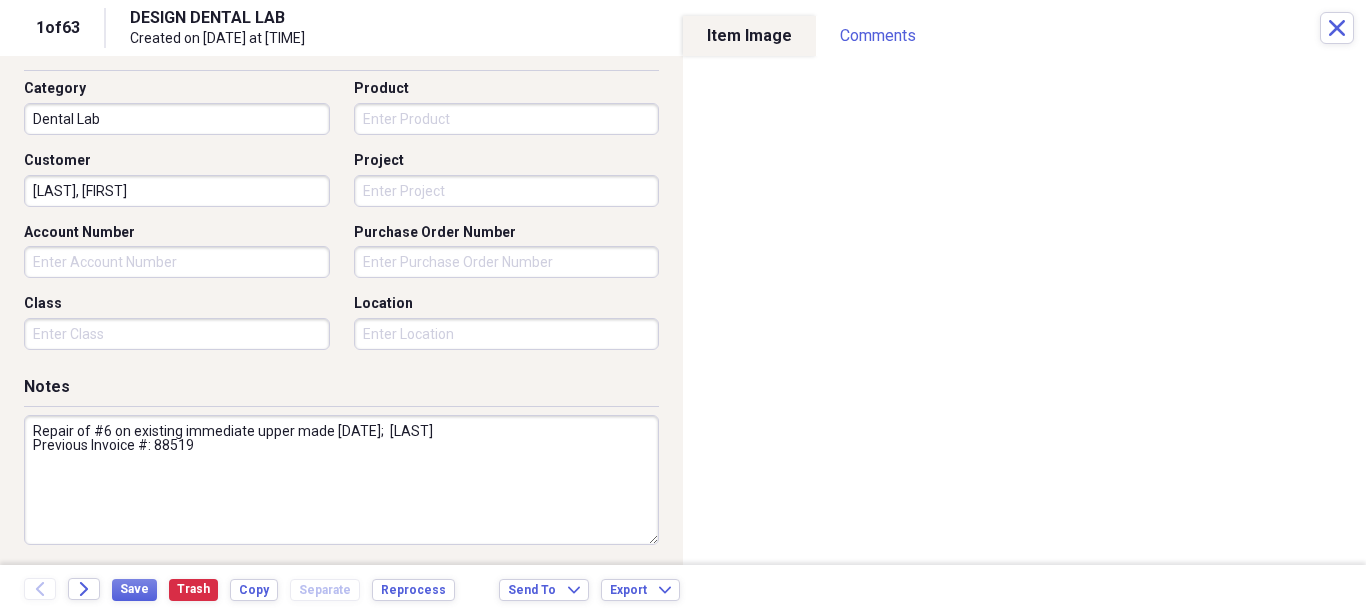 click on "Repair of #6 on existing immediate upper made [DATE];  [LAST]
Previous Invoice #: 88519" at bounding box center (341, 480) 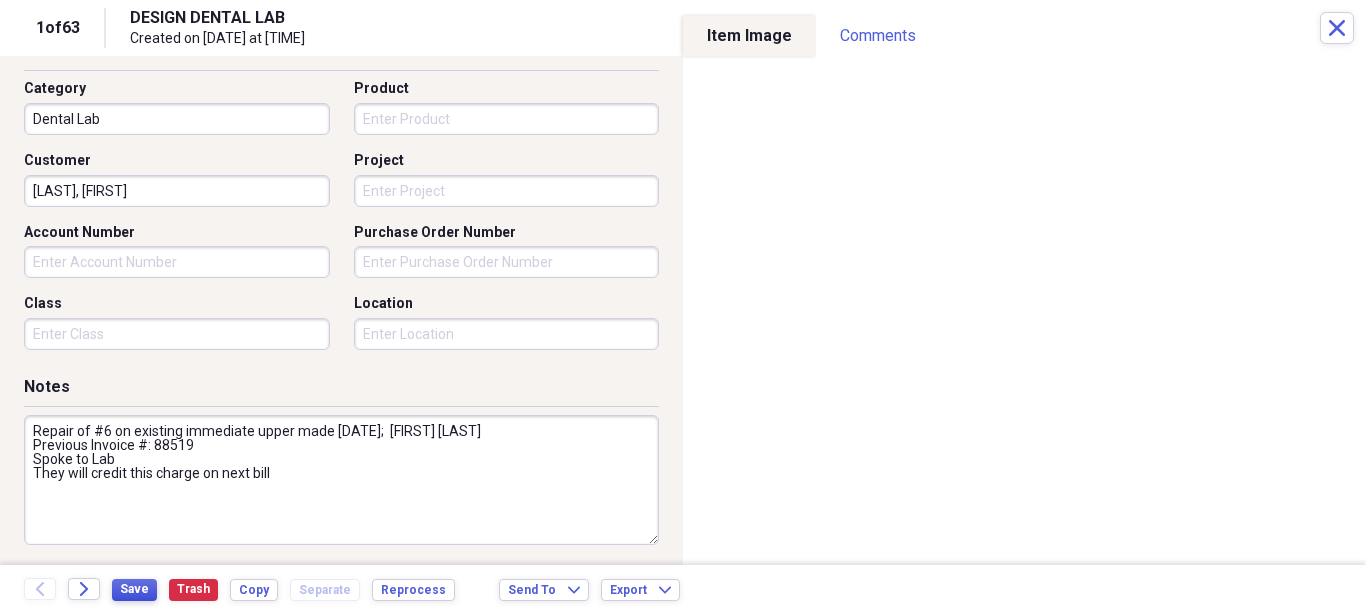 type on "Repair of #6 on existing immediate upper made [DATE];  [FIRST] [LAST]
Previous Invoice #: 88519
Spoke to Lab
They will credit this charge on next bill" 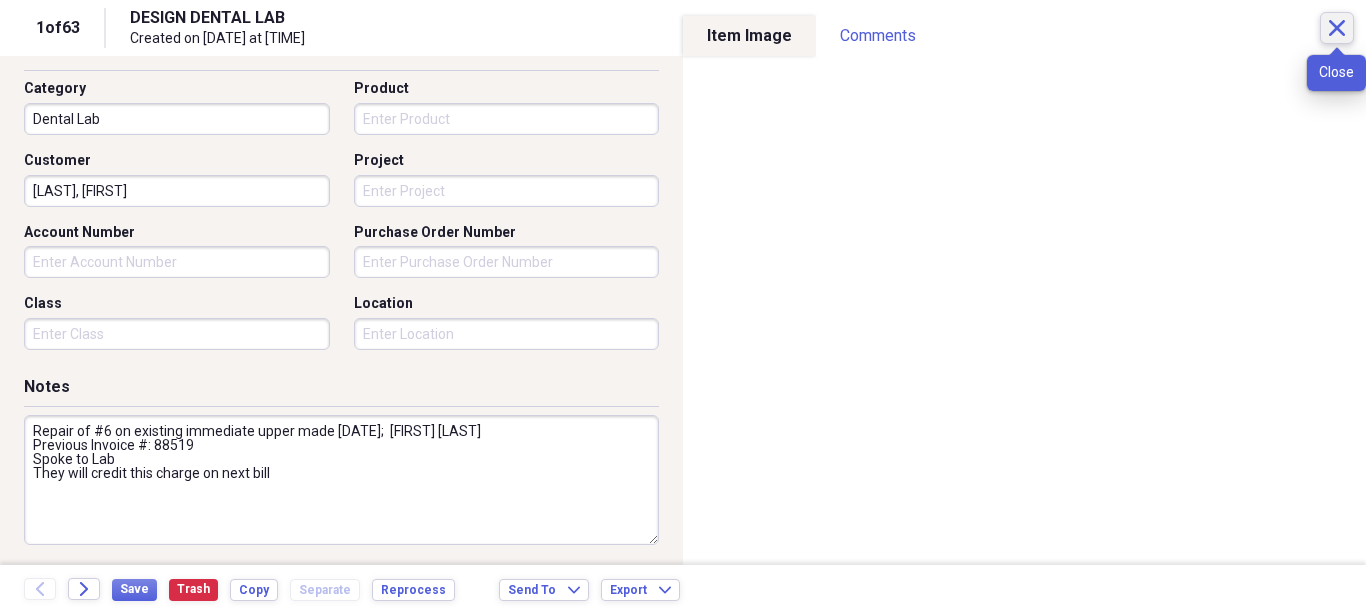 click 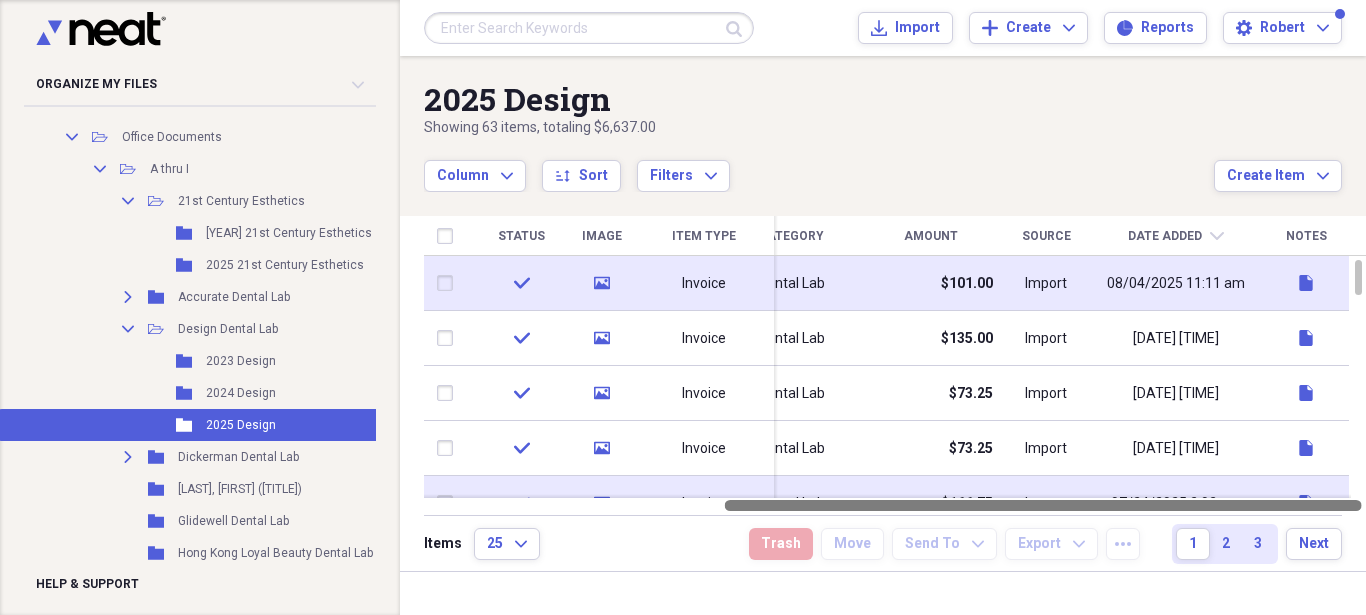 drag, startPoint x: 943, startPoint y: 507, endPoint x: 1277, endPoint y: 491, distance: 334.38303 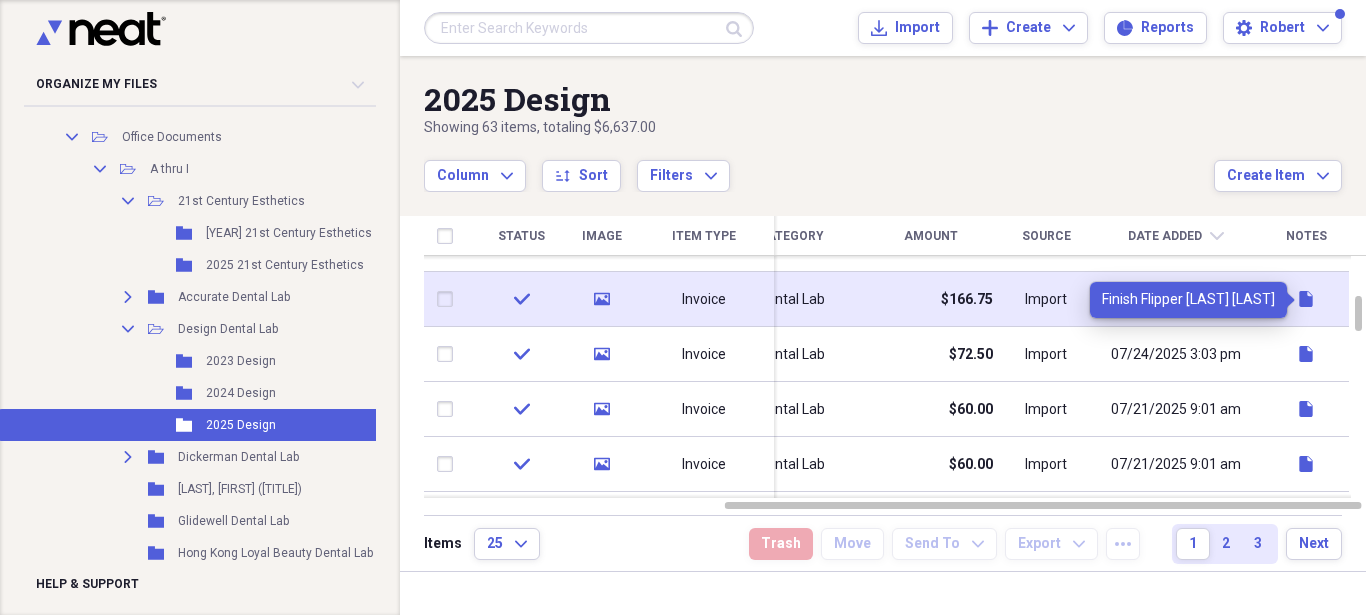 click 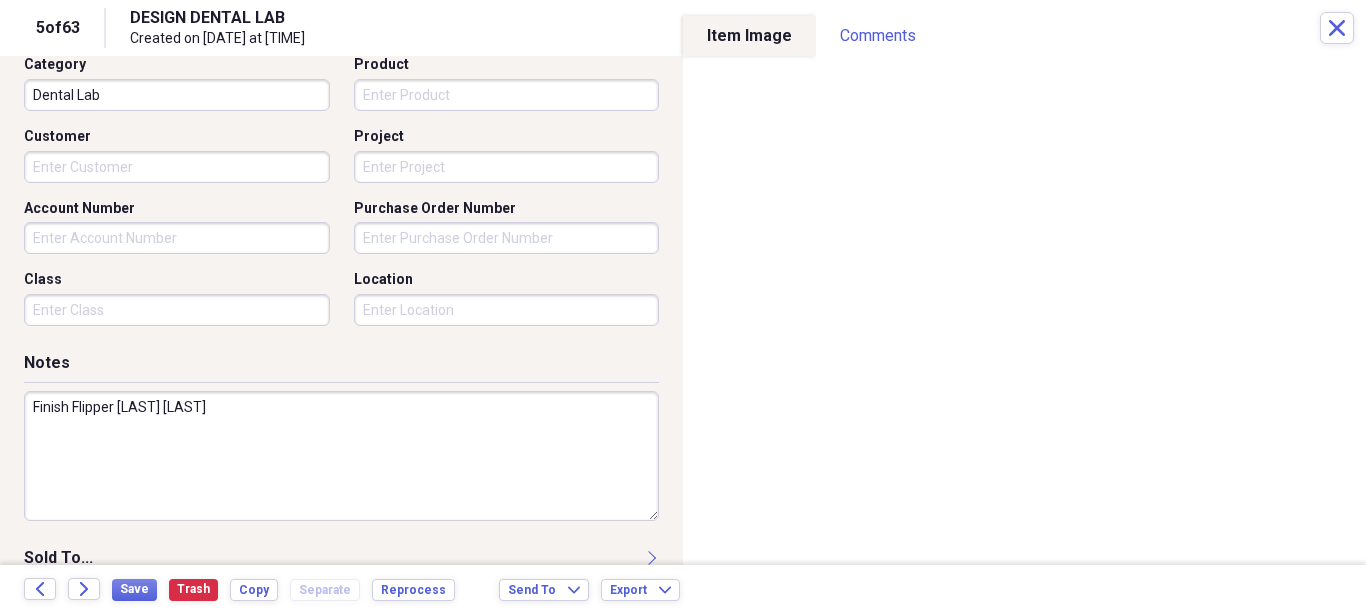 scroll, scrollTop: 683, scrollLeft: 0, axis: vertical 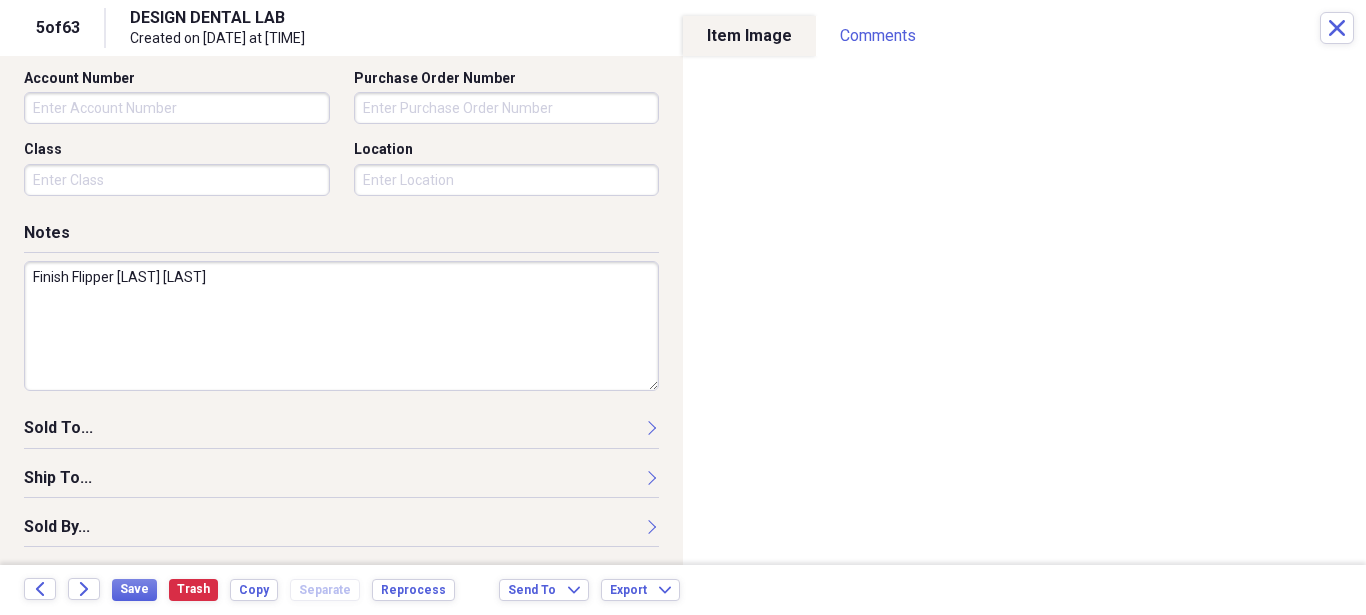 click on "Finish Flipper [LAST] [LAST]" at bounding box center (341, 326) 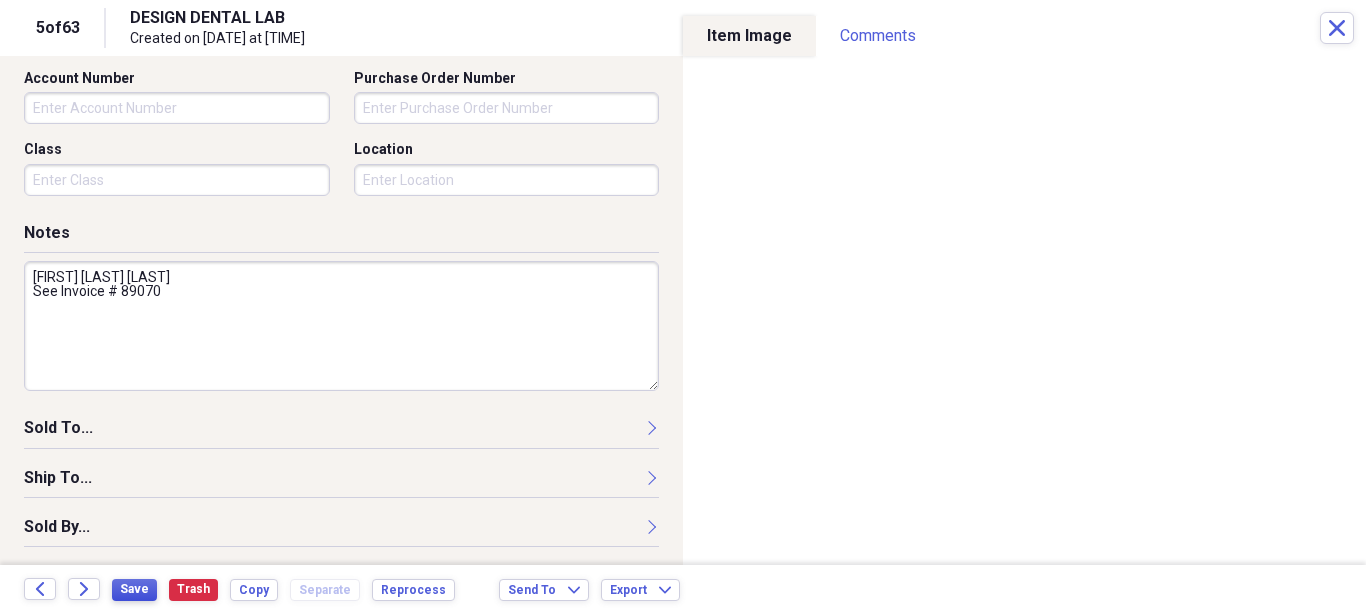 click on "Save" at bounding box center (134, 589) 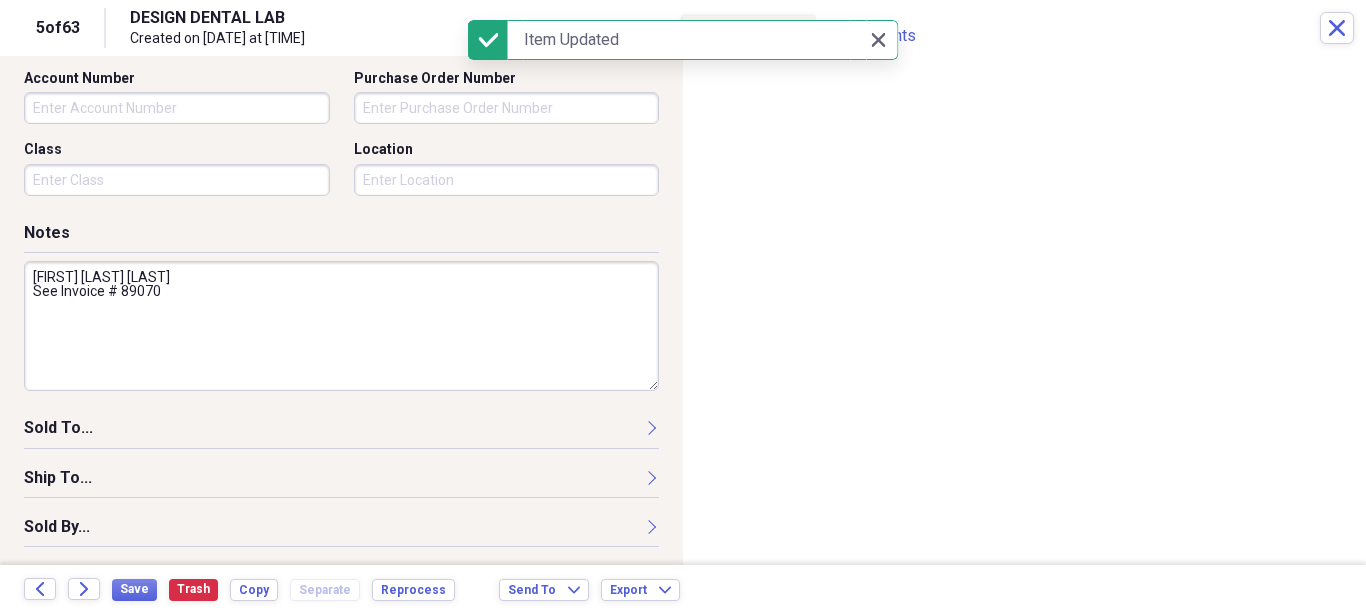 click on "[FIRST] [LAST] [LAST]
See Invoice # 89070" at bounding box center [341, 326] 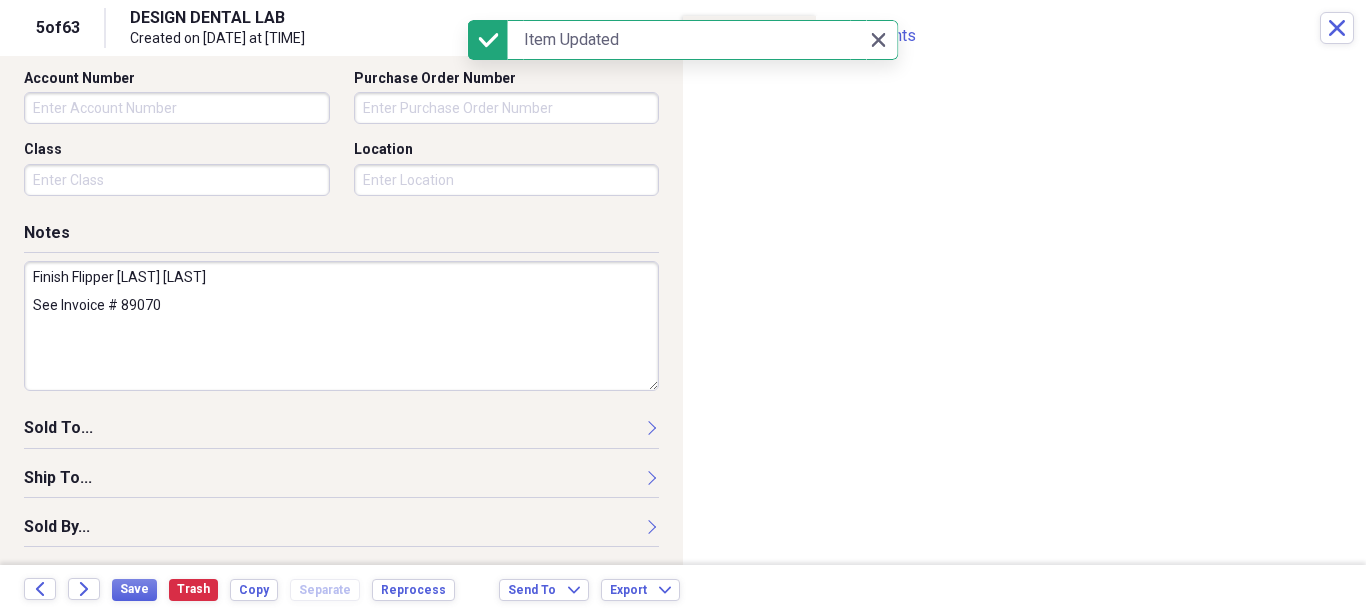 click on "Finish Flipper [LAST] [LAST]
See Invoice # 89070" at bounding box center (341, 326) 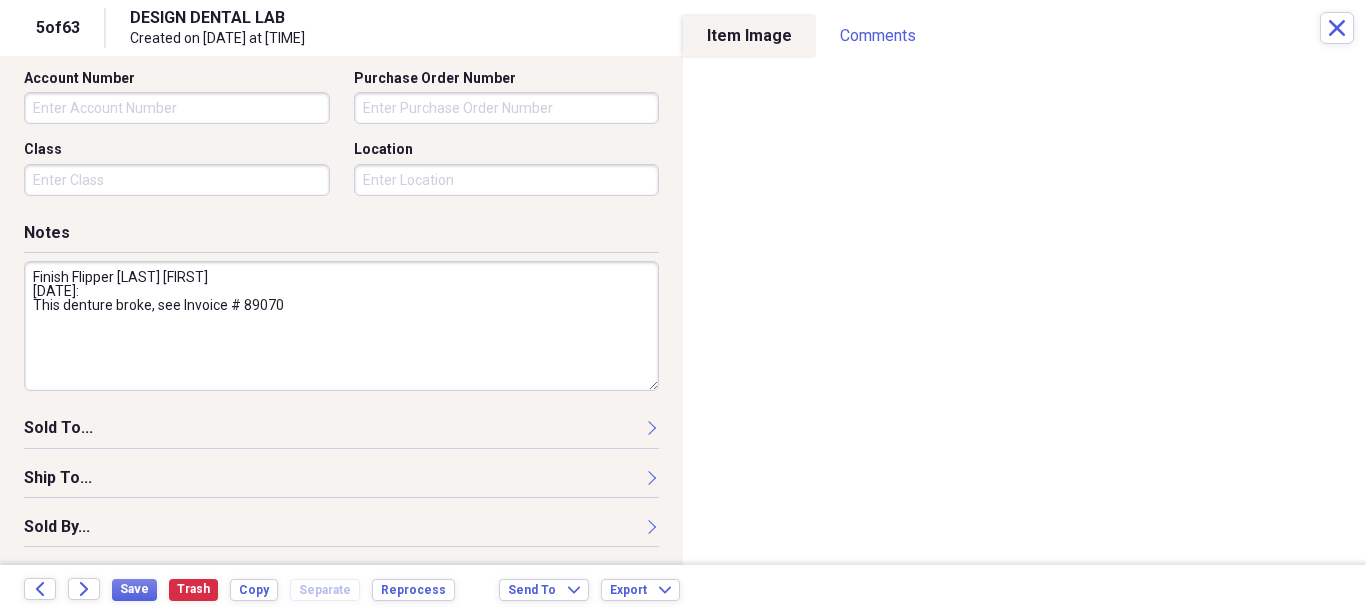 click on "Finish Flipper [LAST] [FIRST]
[DATE]:
This denture broke, see Invoice # 89070" at bounding box center [341, 326] 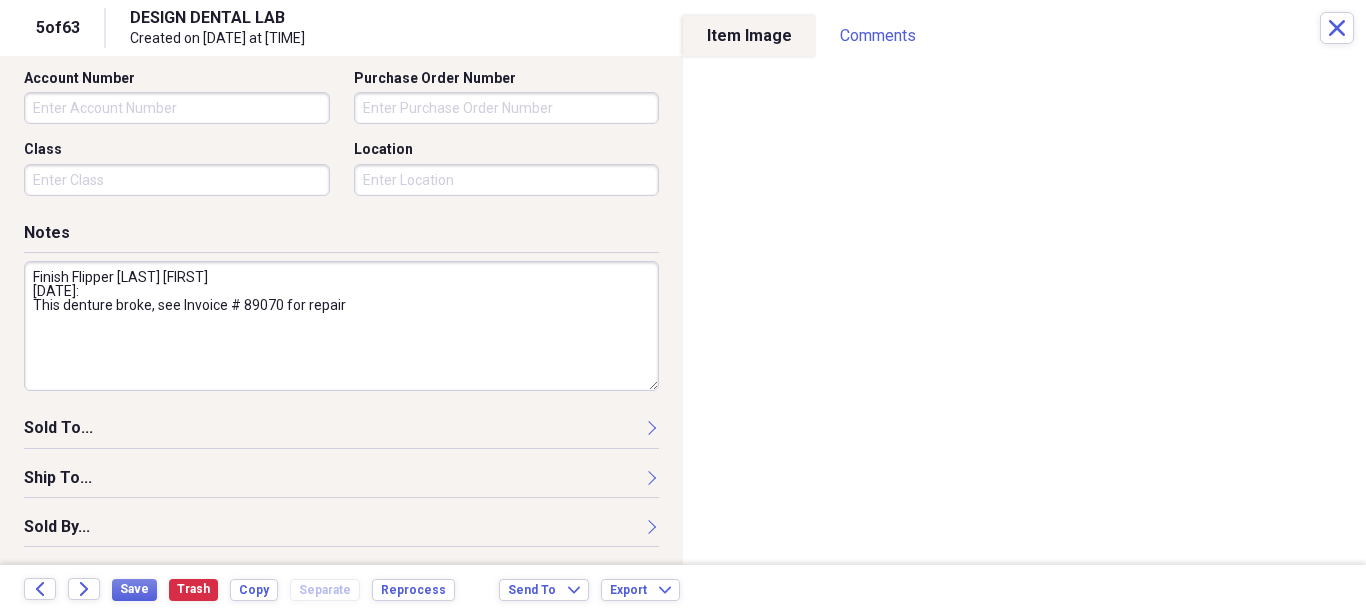 drag, startPoint x: 30, startPoint y: 290, endPoint x: 147, endPoint y: 291, distance: 117.00427 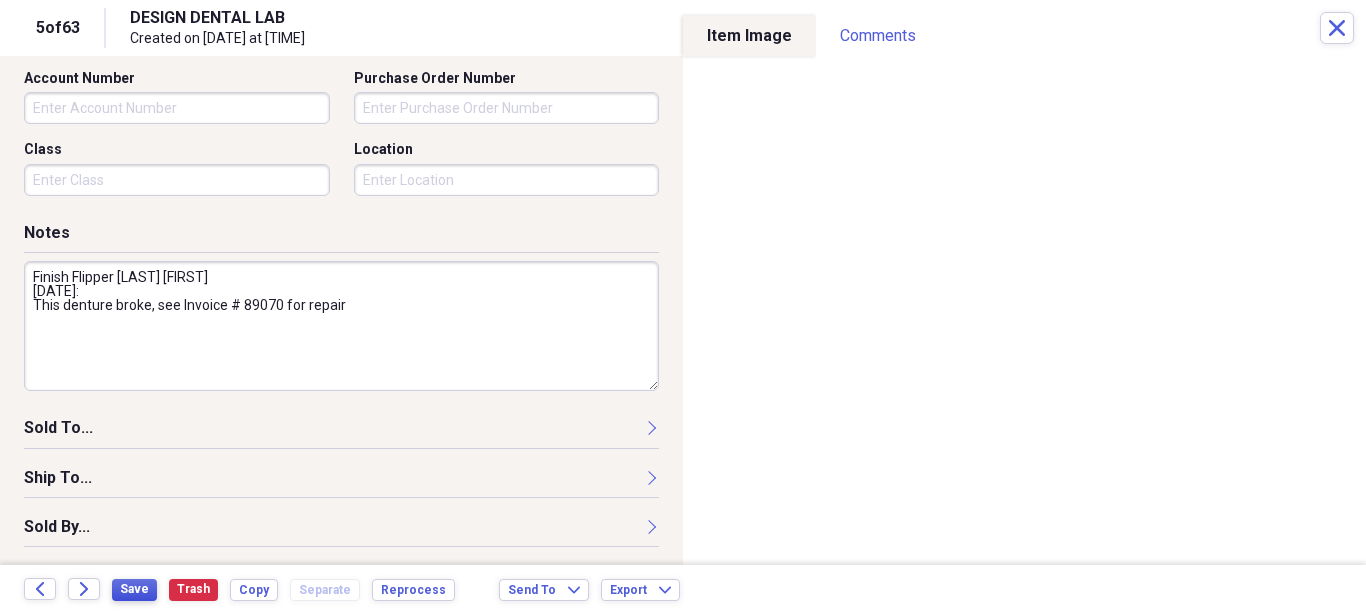 type on "Finish Flipper [LAST] [FIRST]
[DATE]:
This denture broke, see Invoice # 89070 for repair" 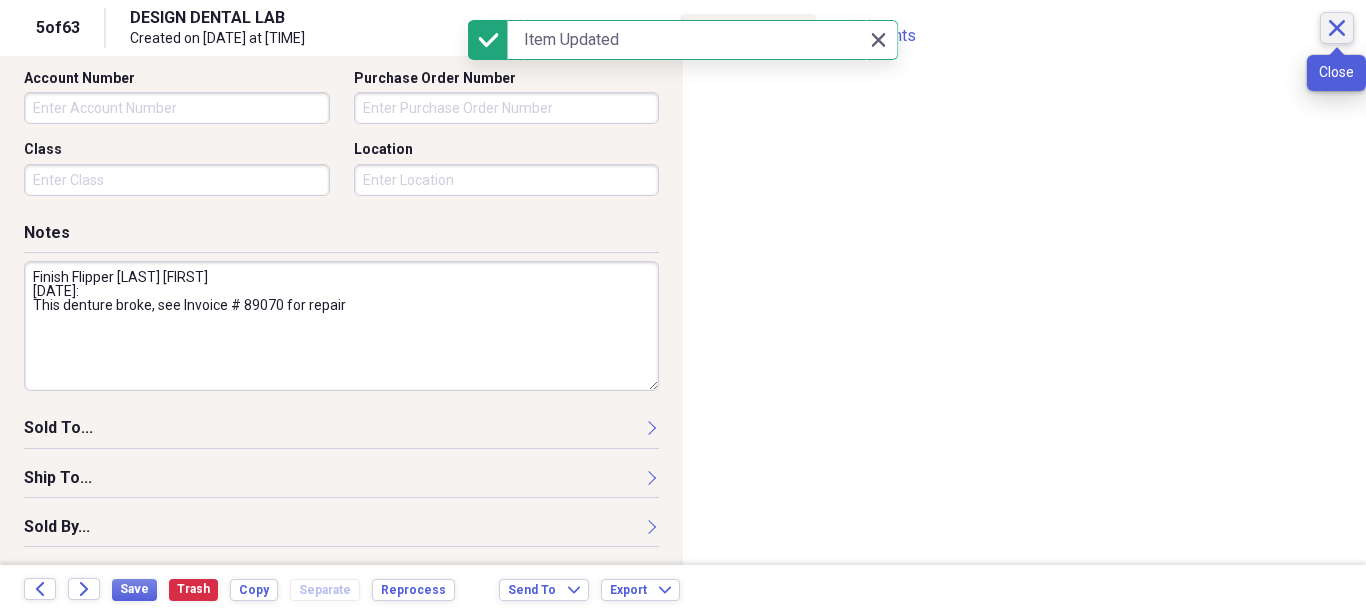 click on "Close" 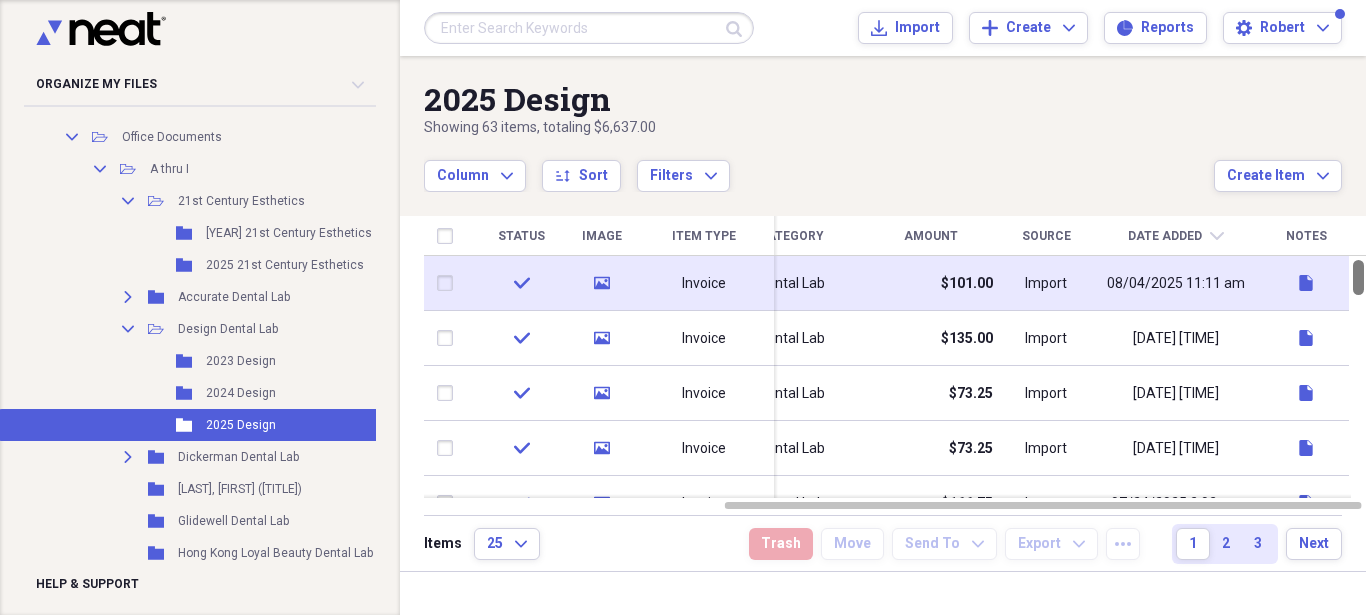 drag, startPoint x: 1356, startPoint y: 316, endPoint x: 1353, endPoint y: 232, distance: 84.05355 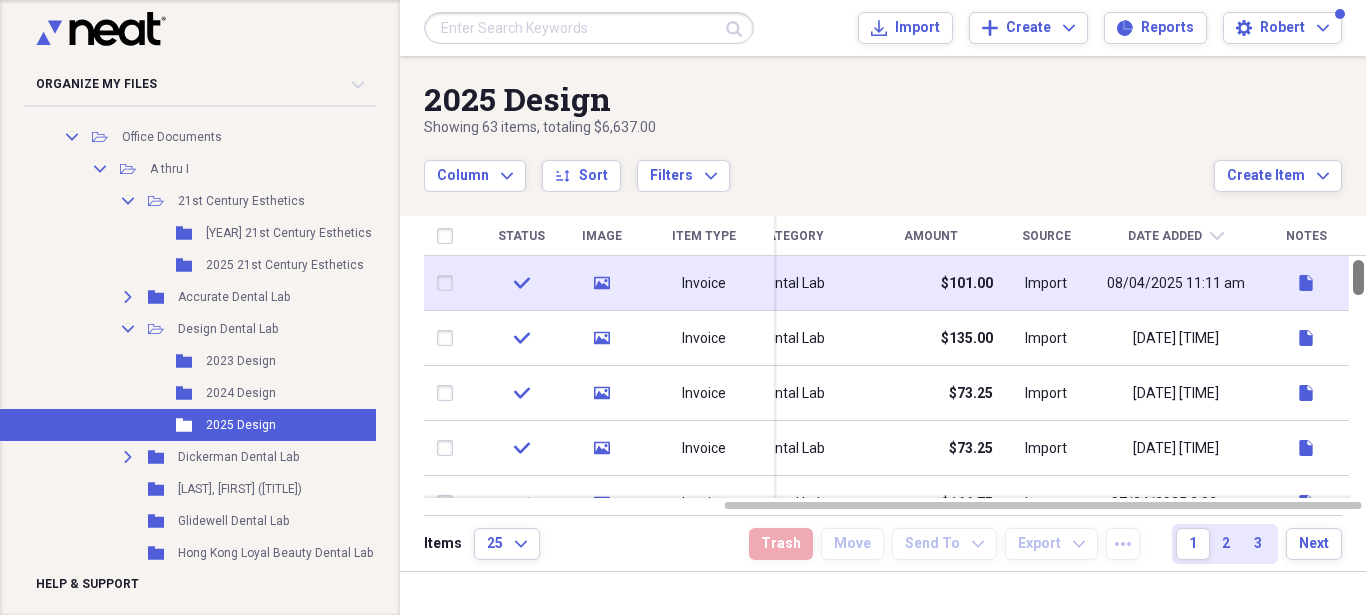 click on "Status Image Item Type Date Name Category Amount Source Date Added chevron-down Notes check media Invoice 08/01/2025 DESIGN DENTAL LAB Dental Lab $101.00 Import 08/04/2025 11:11 am document check media Invoice 07/24/2025 DESIGN DENTAL LAB Dental Lab $135.00 Import 07/29/2025 8:28 am document check media Invoice 07/28/2025 DESIGN DENTAL LAB Dental Lab $73.25 Import 07/29/2025 8:28 am document check media Invoice 07/25/2025 DESIGN DENTAL LAB Dental Lab $73.25 Import 07/29/2025 8:28 am document check media Invoice 07/23/2025 DESIGN DENTAL LAB Dental Lab $166.75 Import 07/24/2025 3:03 pm document check media Invoice 07/23/2025 DESIGN DENTAL LAB Dental Lab $72.50 Import 07/24/2025 3:03 pm document check media Invoice 07/17/2025 DESIGN DENTAL LAB Dental Lab $60.00 Import 07/21/2025 9:01 am document check media Invoice 07/17/2025 DESIGN DENTAL LAB Dental Lab $60.00 Import 07/21/2025 9:01 am document" at bounding box center [895, 365] 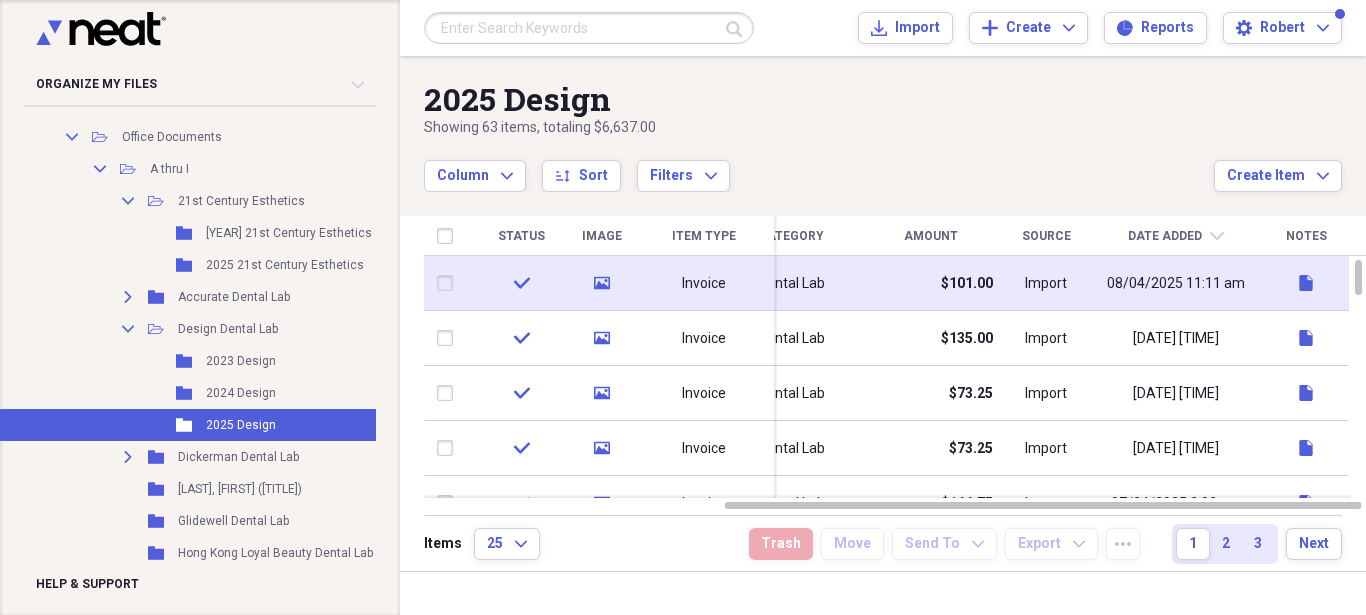 click on "$101.00" at bounding box center [931, 283] 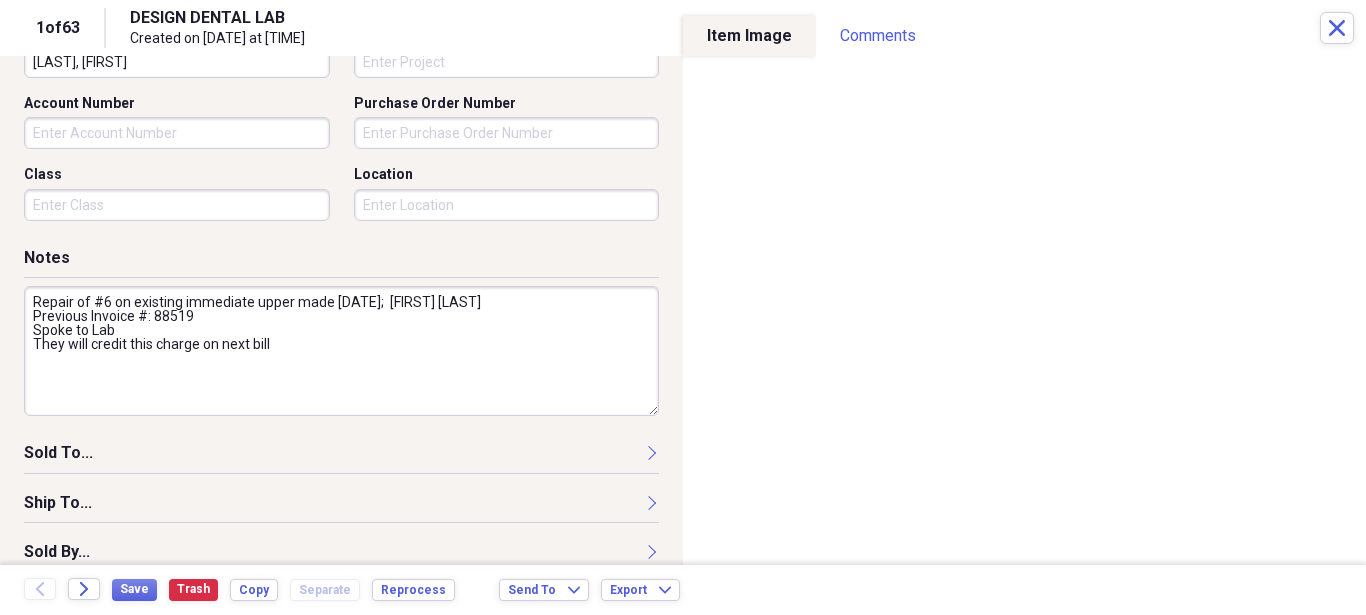 scroll, scrollTop: 683, scrollLeft: 0, axis: vertical 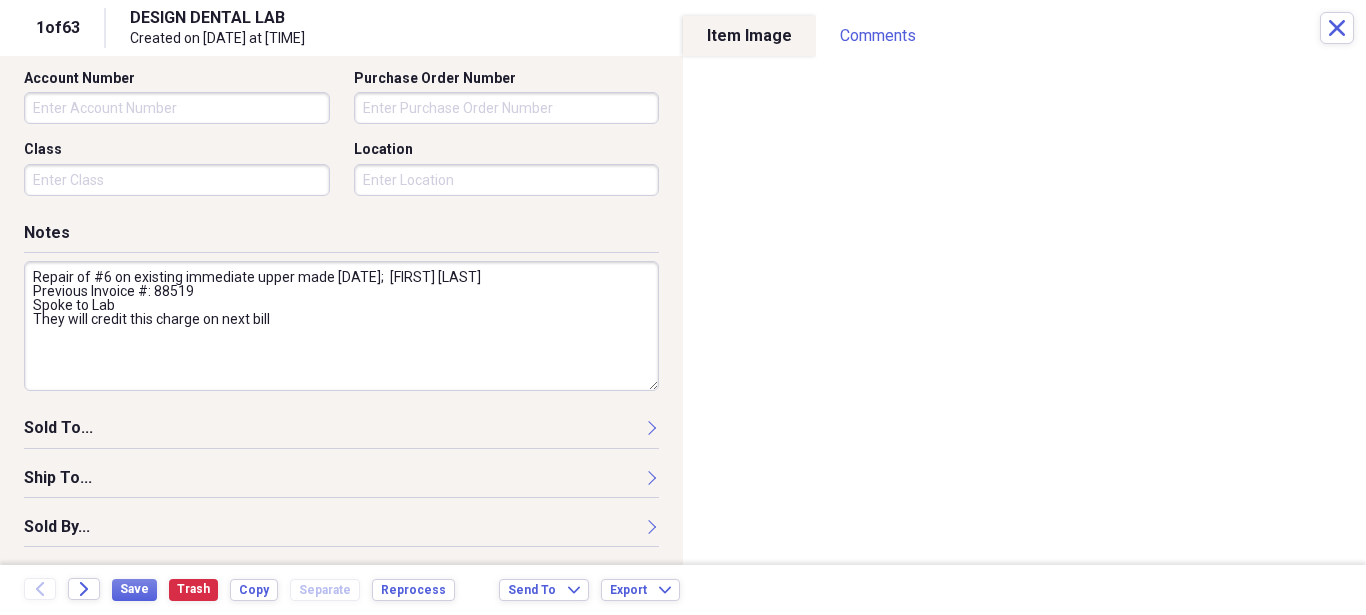 click on "Repair of #6 on existing immediate upper made [DATE];  [FIRST] [LAST]
Previous Invoice #: 88519
Spoke to Lab
They will credit this charge on next bill" at bounding box center [341, 326] 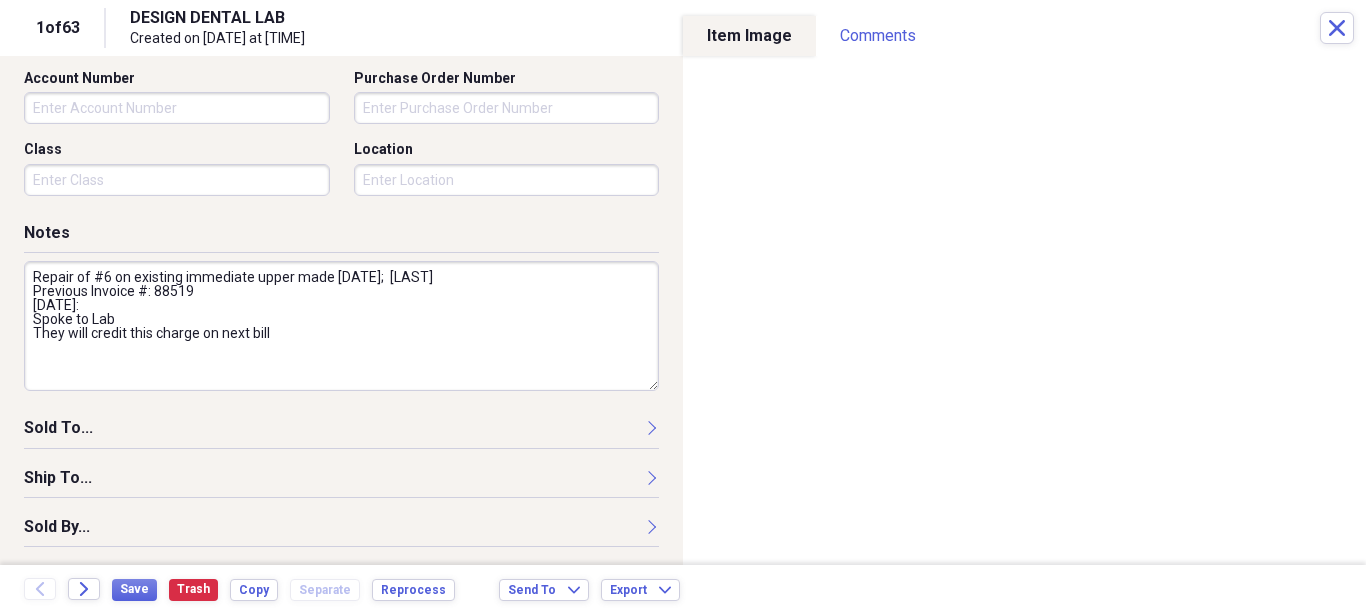click on "Repair of #6 on existing immediate upper made [DATE];  [LAST]
Previous Invoice #: 88519
[DATE]:
Spoke to Lab
They will credit this charge on next bill" at bounding box center (341, 326) 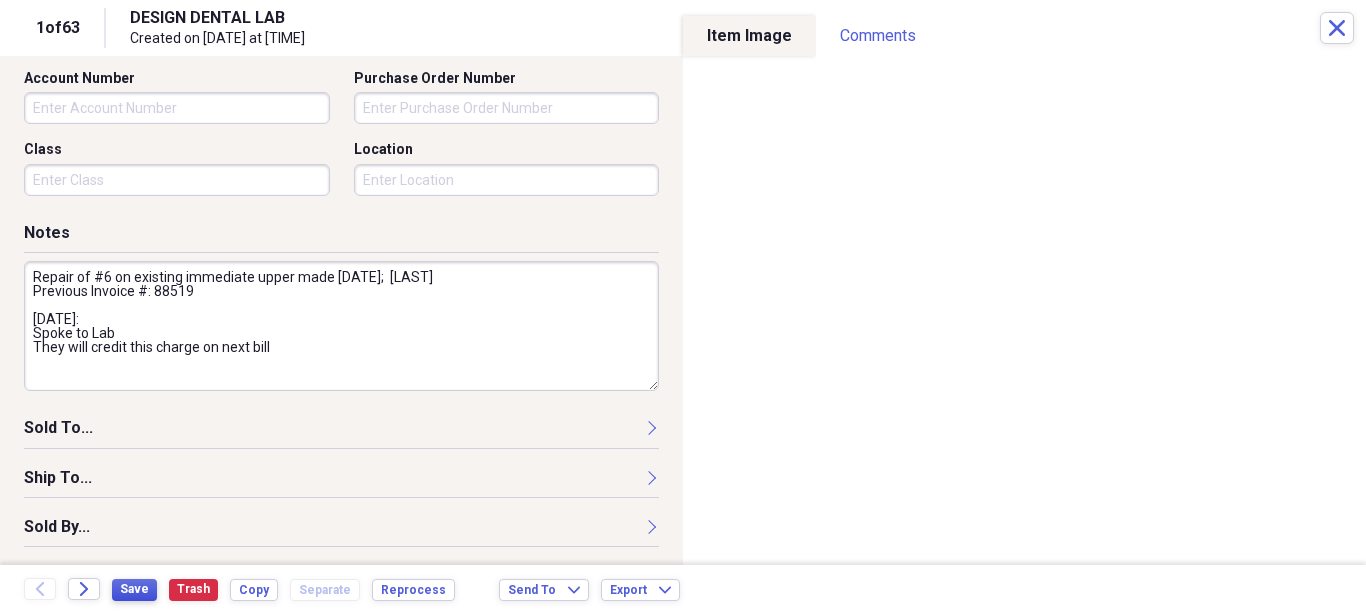 type on "Repair of #6 on existing immediate upper made [DATE];  [LAST]
Previous Invoice #: 88519
[DATE]:
Spoke to Lab
They will credit this charge on next bill" 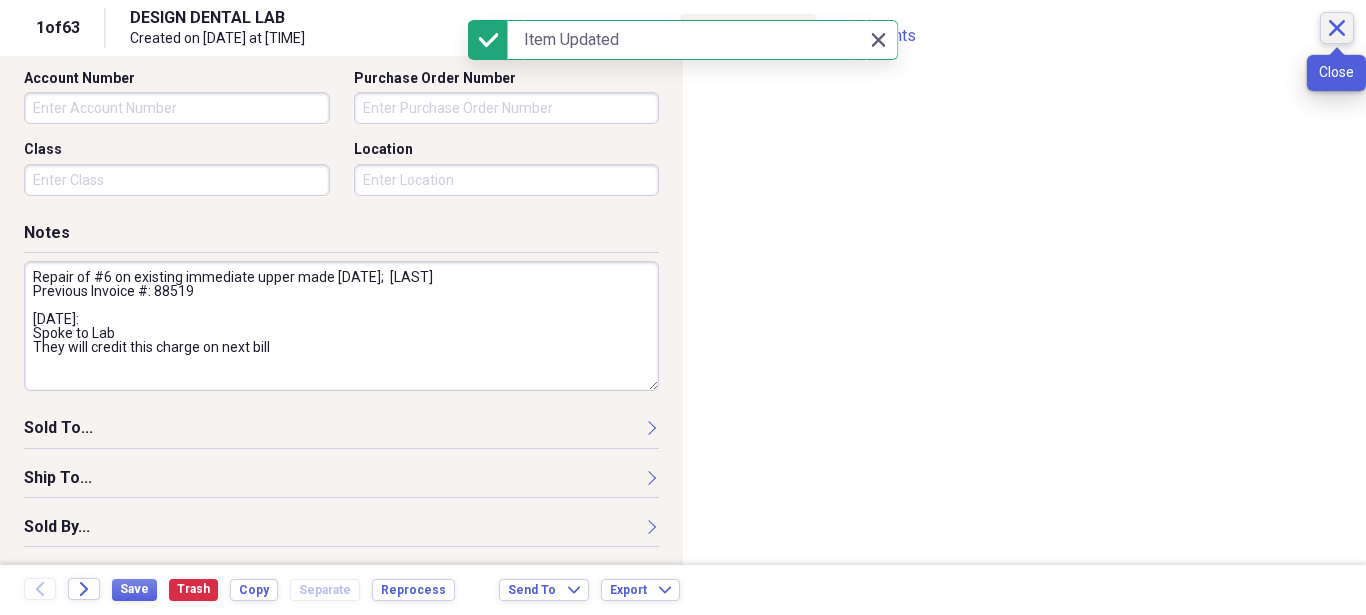 click on "Close" 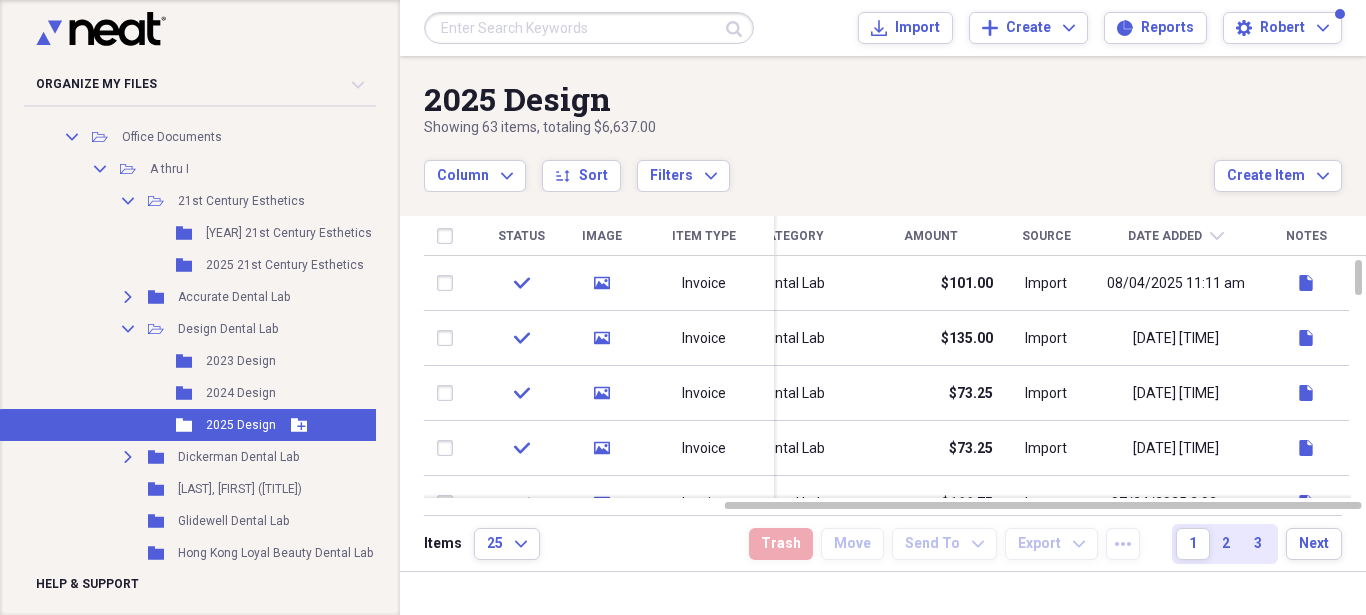 click on "2025 Design" at bounding box center (241, 425) 